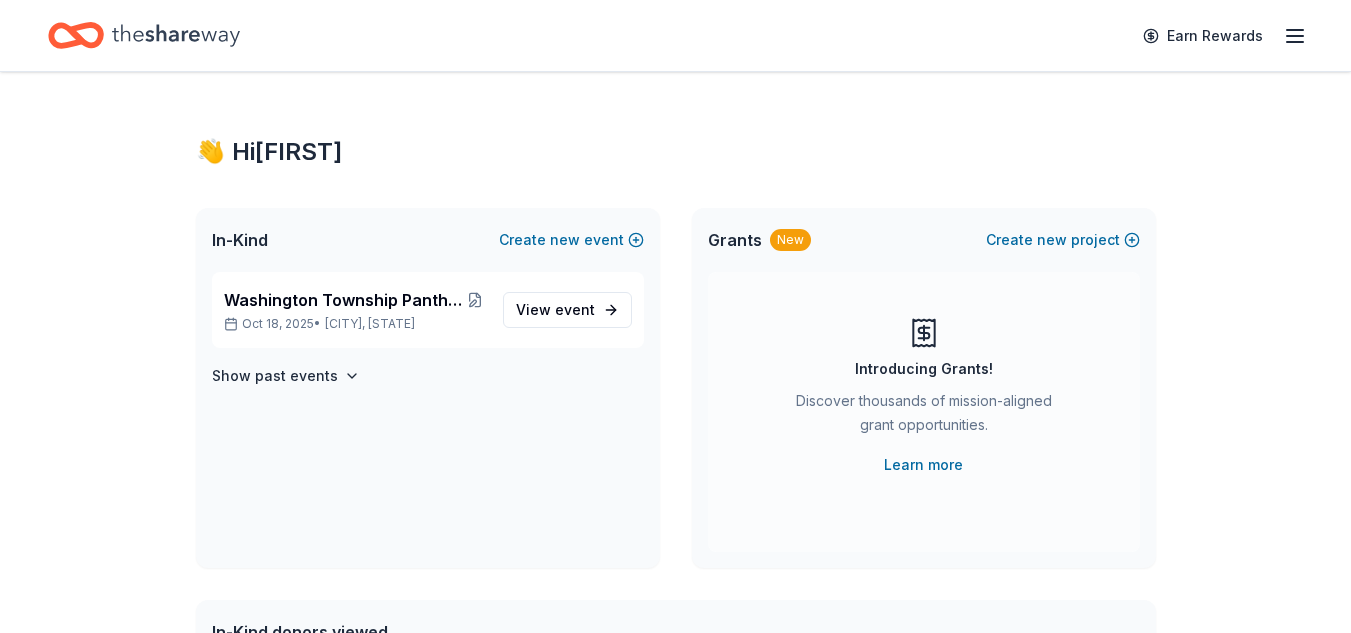 scroll, scrollTop: 0, scrollLeft: 0, axis: both 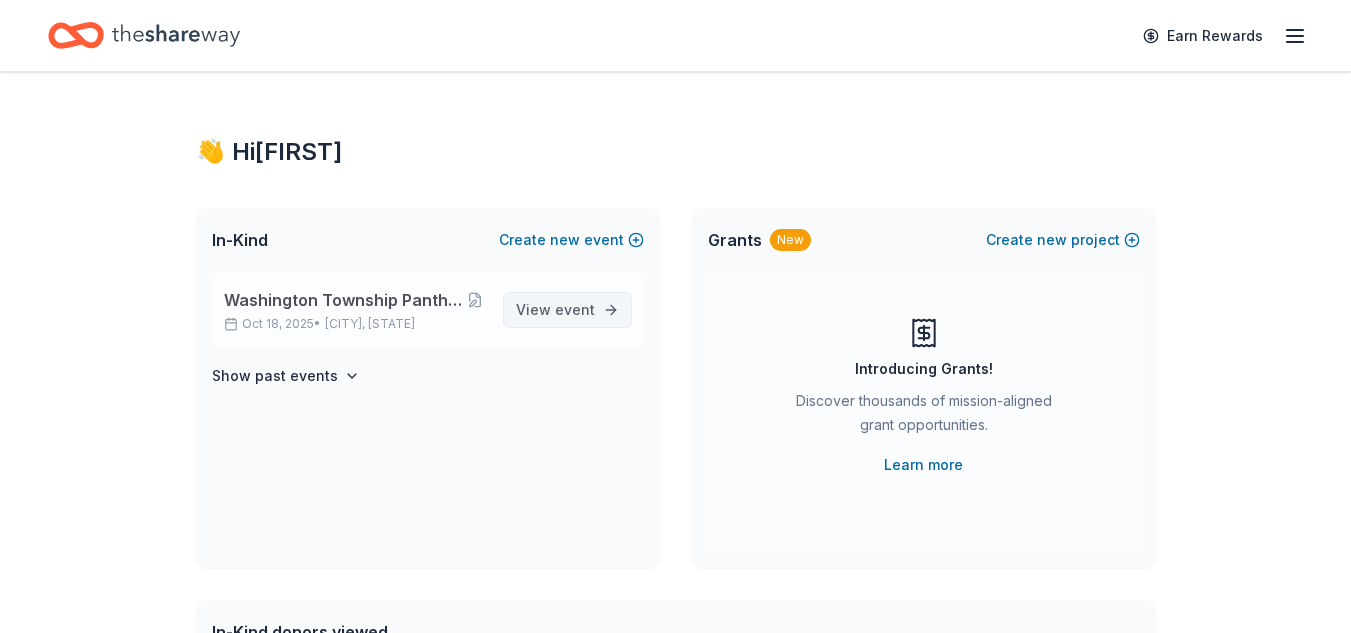 click on "View   event" at bounding box center [567, 310] 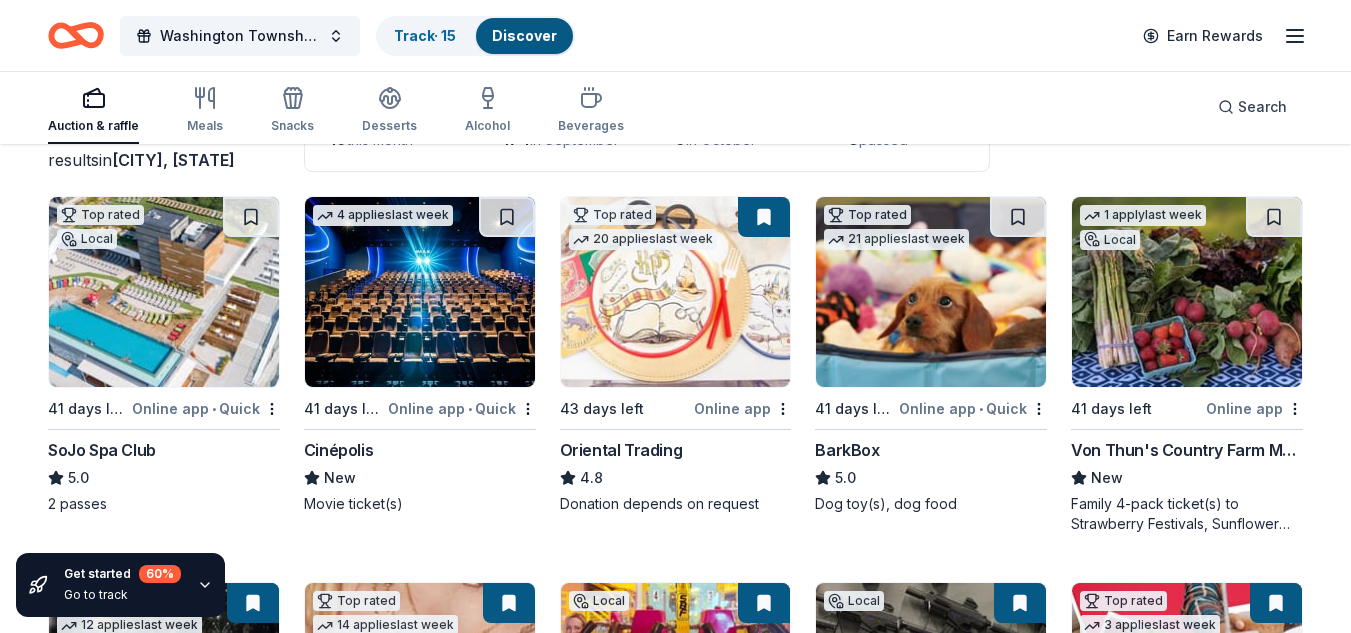 scroll, scrollTop: 173, scrollLeft: 0, axis: vertical 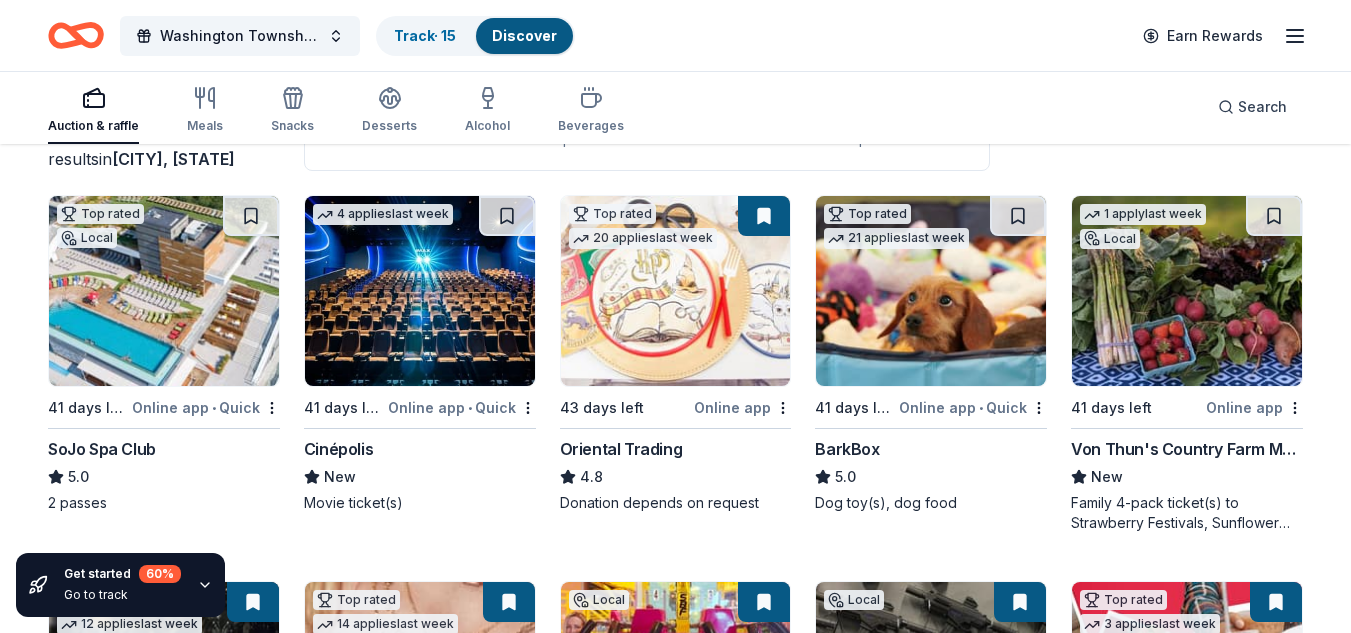 click at bounding box center [164, 291] 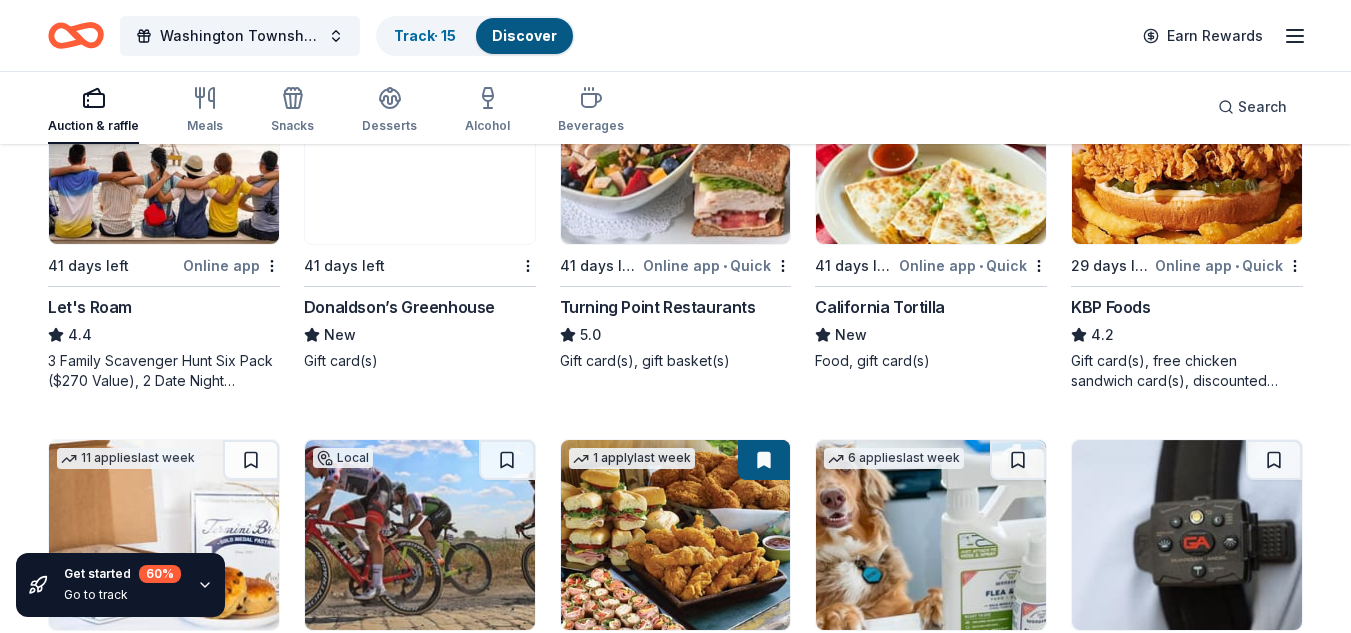 scroll, scrollTop: 1086, scrollLeft: 0, axis: vertical 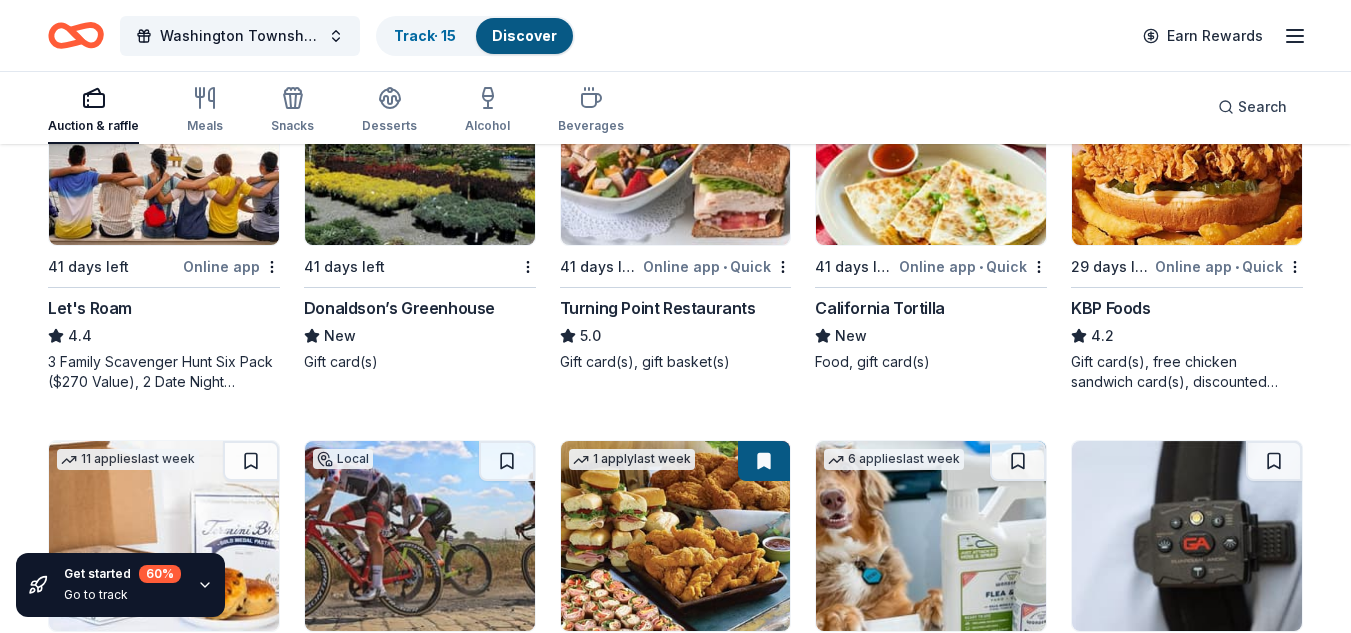 click on "Donaldson’s Greenhouse" at bounding box center [399, 308] 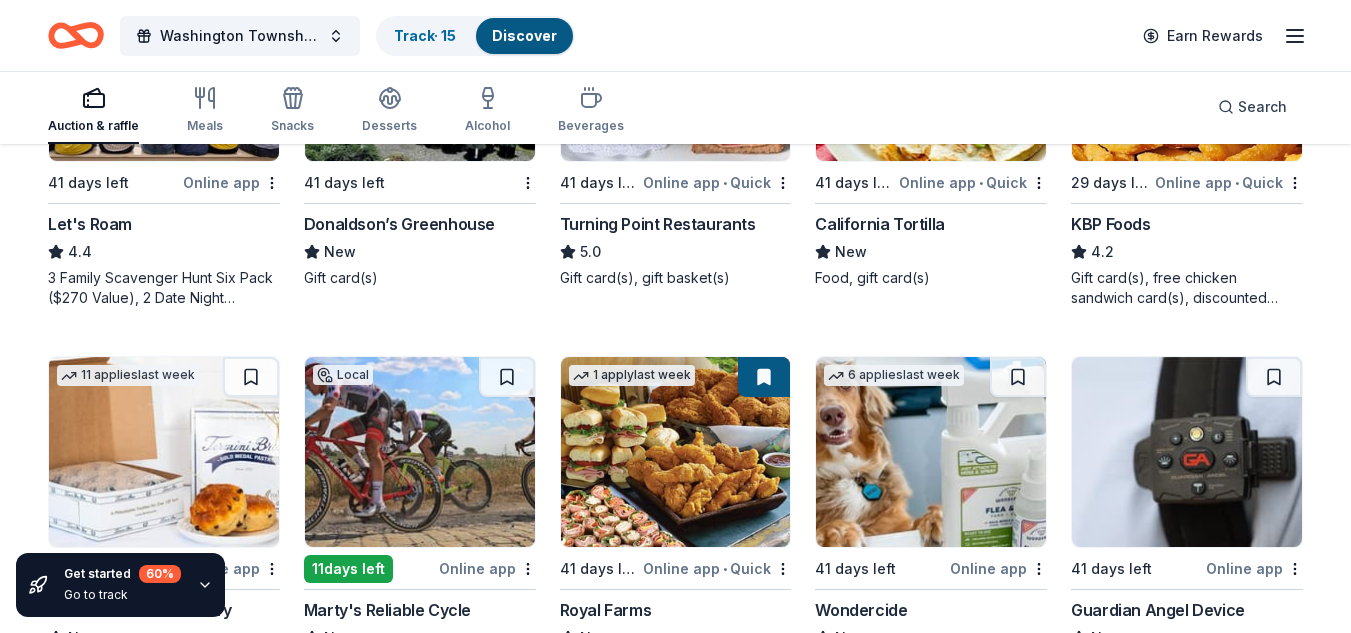 scroll, scrollTop: 1171, scrollLeft: 0, axis: vertical 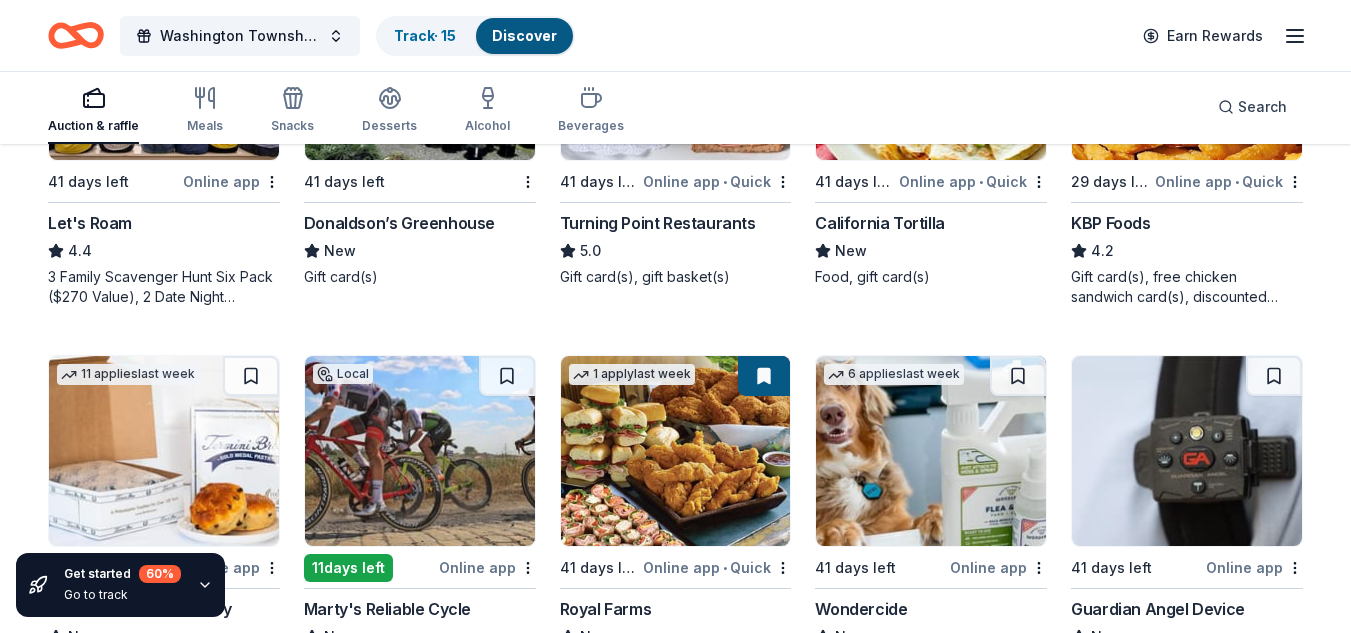 click on "KBP Foods" at bounding box center [1110, 223] 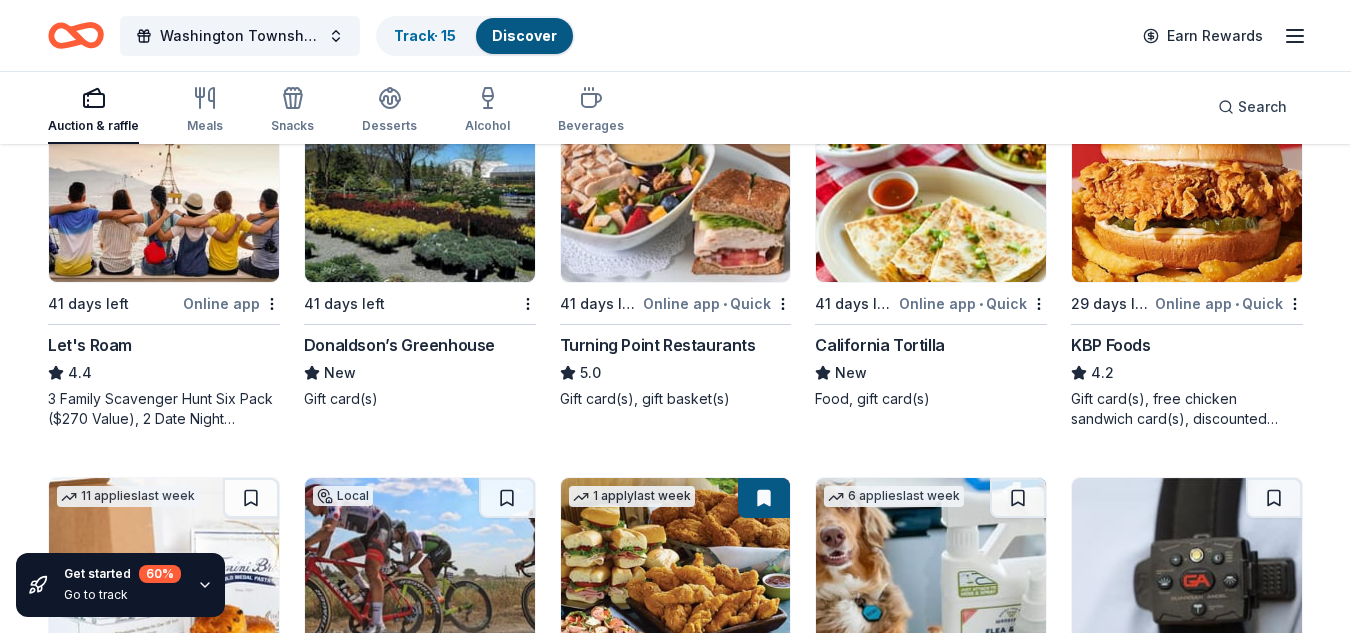 scroll, scrollTop: 1048, scrollLeft: 0, axis: vertical 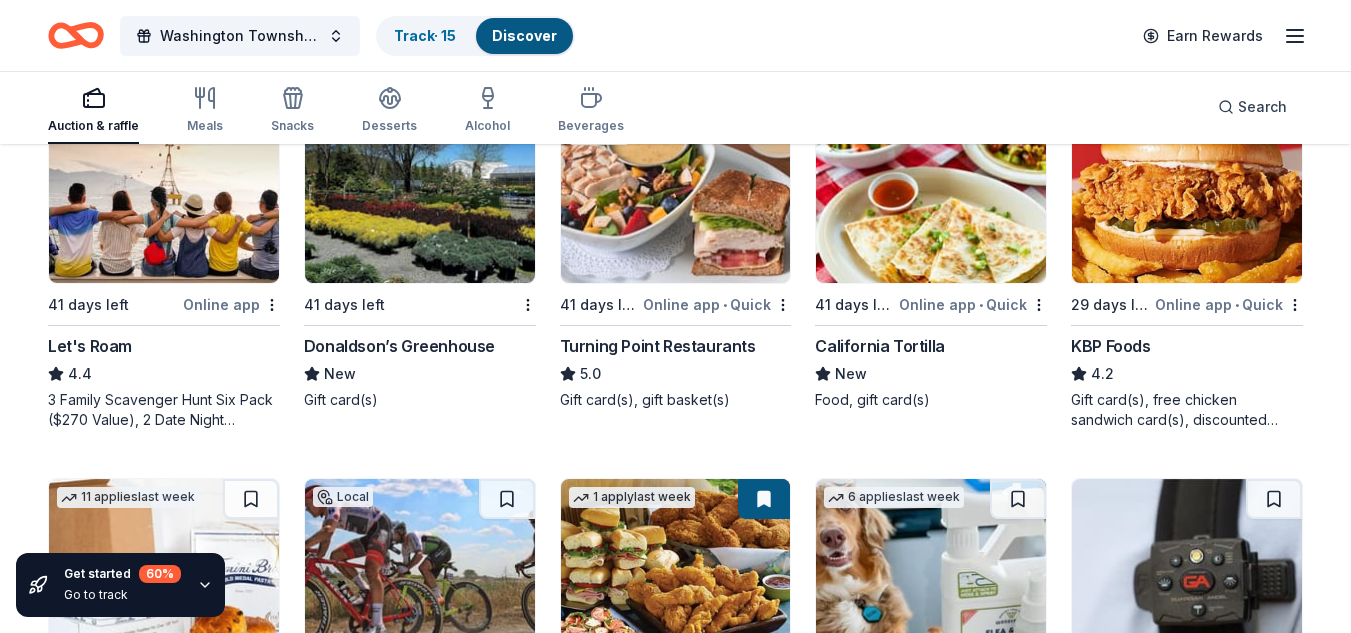 click at bounding box center [420, 188] 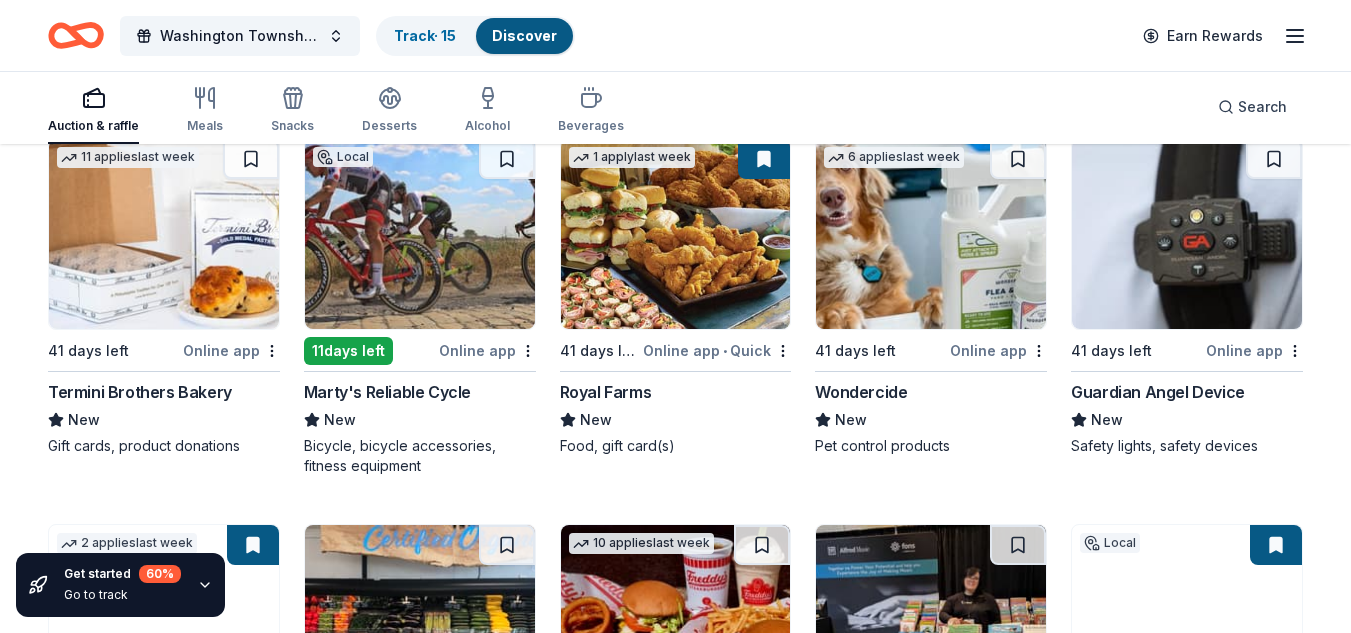 scroll, scrollTop: 1392, scrollLeft: 0, axis: vertical 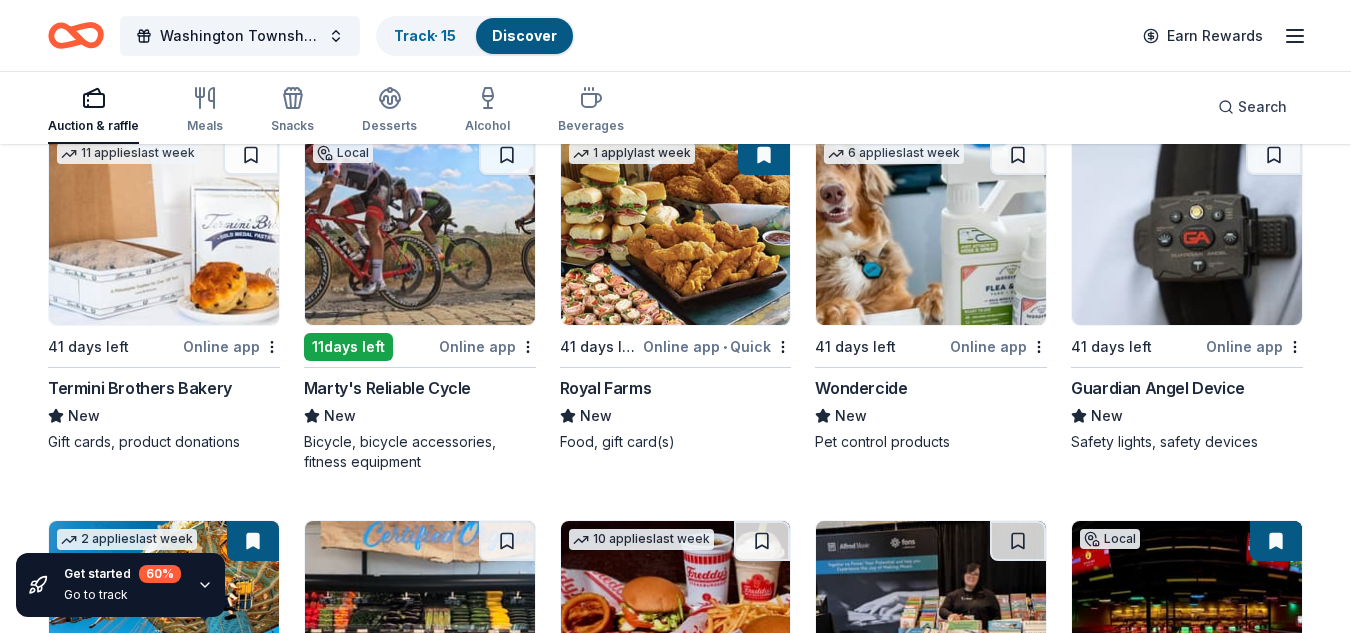 click on "Termini Brothers Bakery" at bounding box center (140, 388) 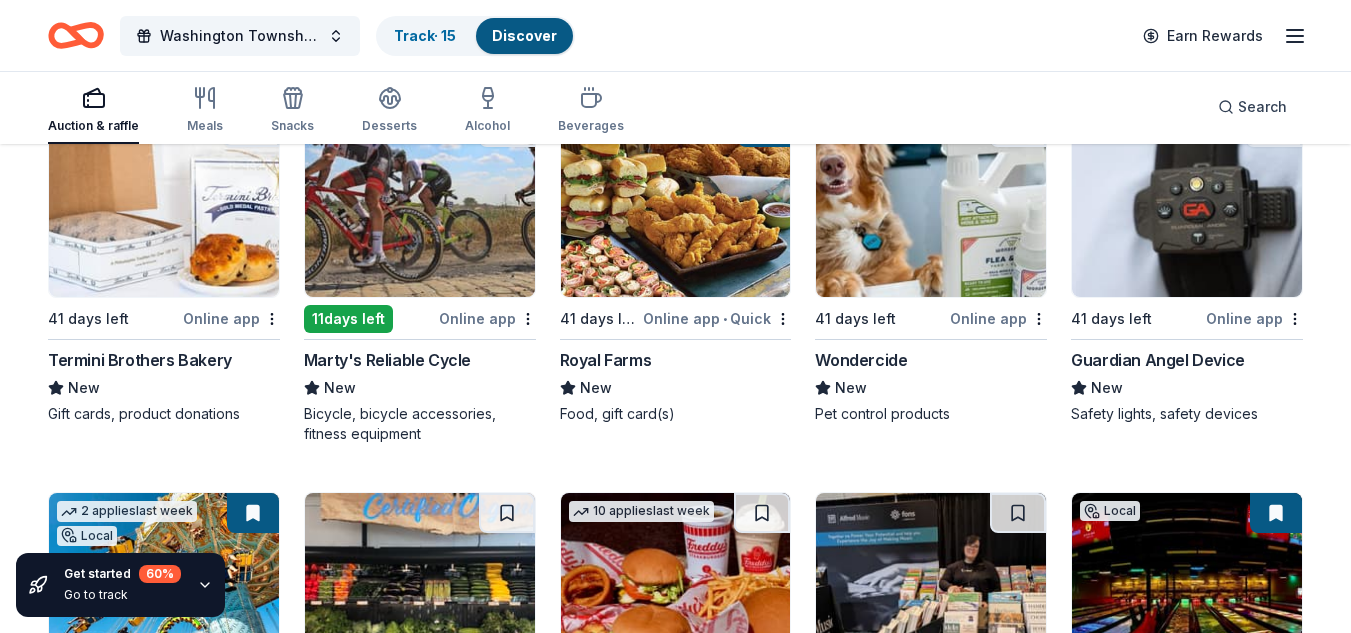 scroll, scrollTop: 1421, scrollLeft: 0, axis: vertical 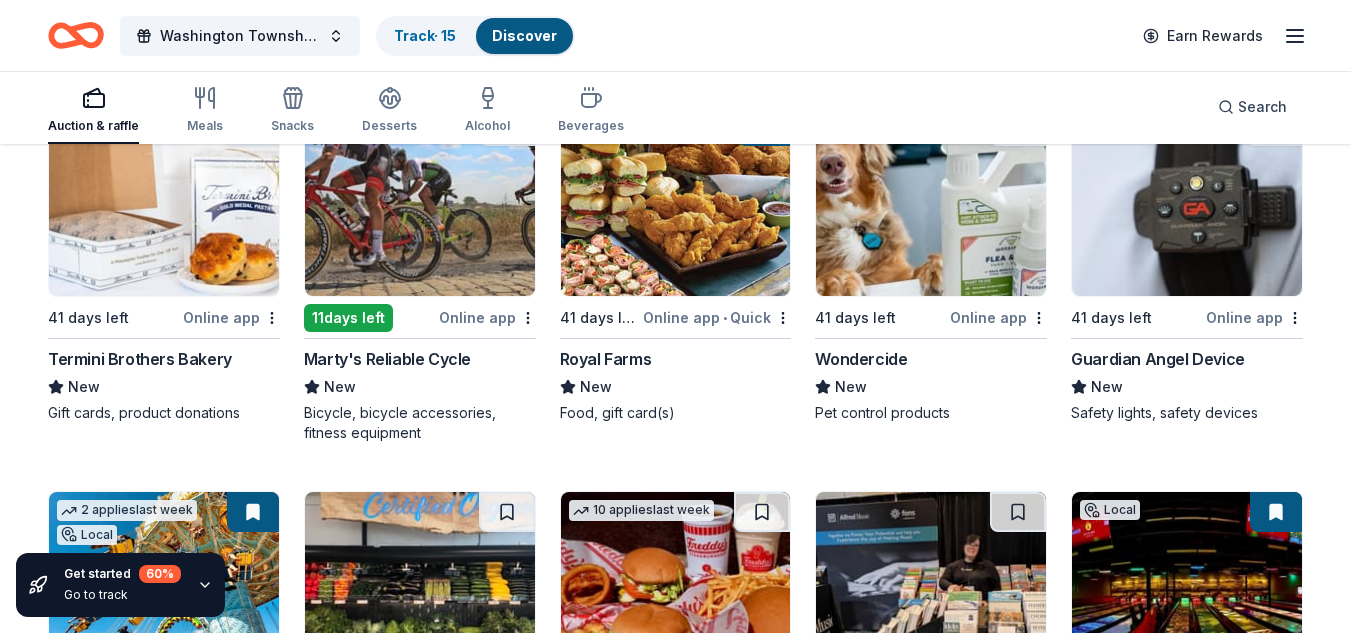 click on "Royal Farms" at bounding box center (606, 359) 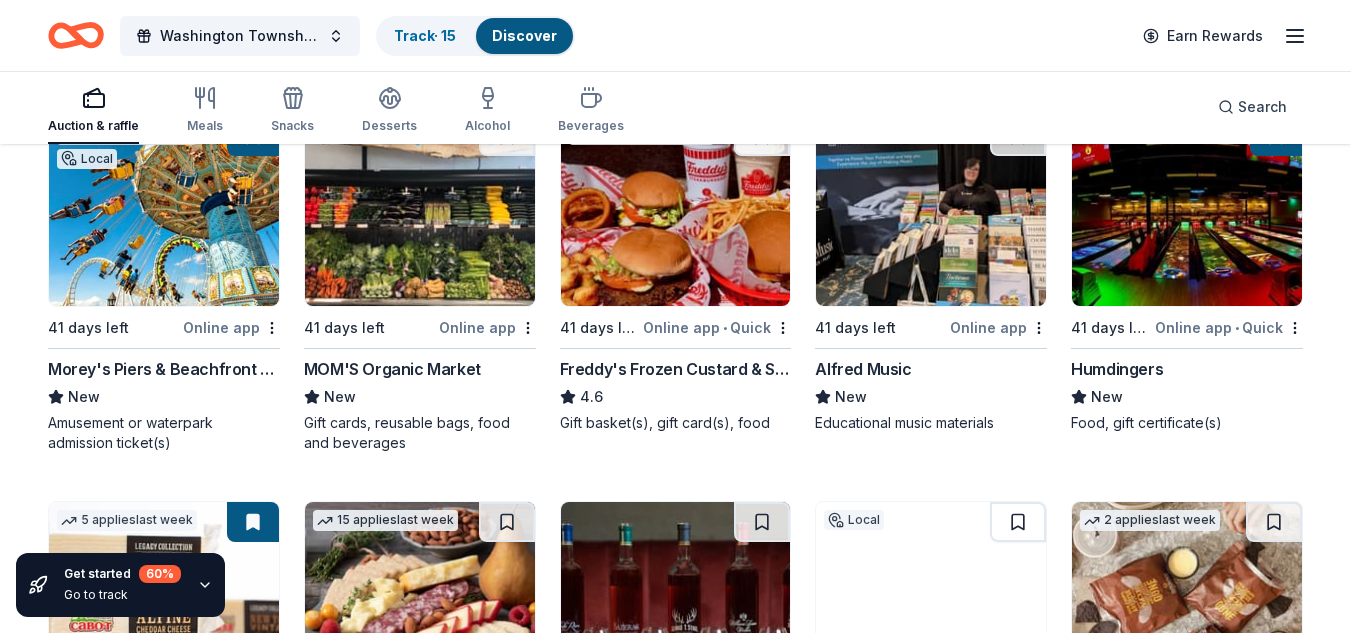 scroll, scrollTop: 1798, scrollLeft: 0, axis: vertical 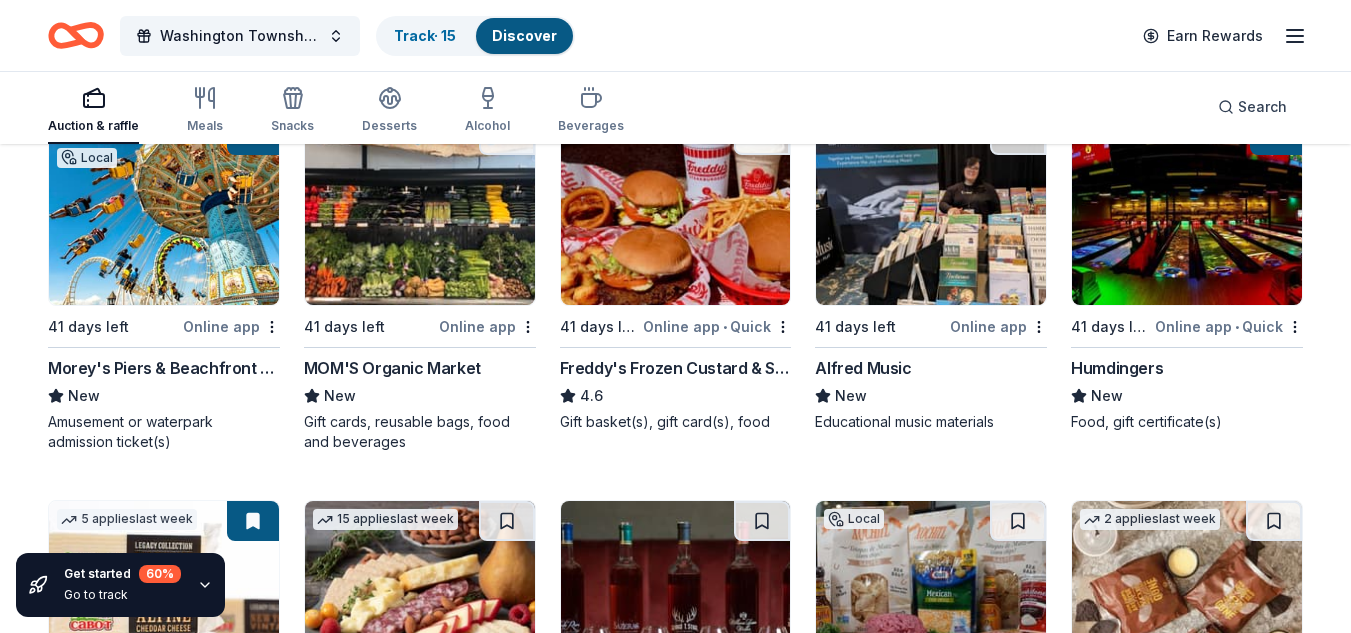 click on "Alfred Music" at bounding box center [863, 368] 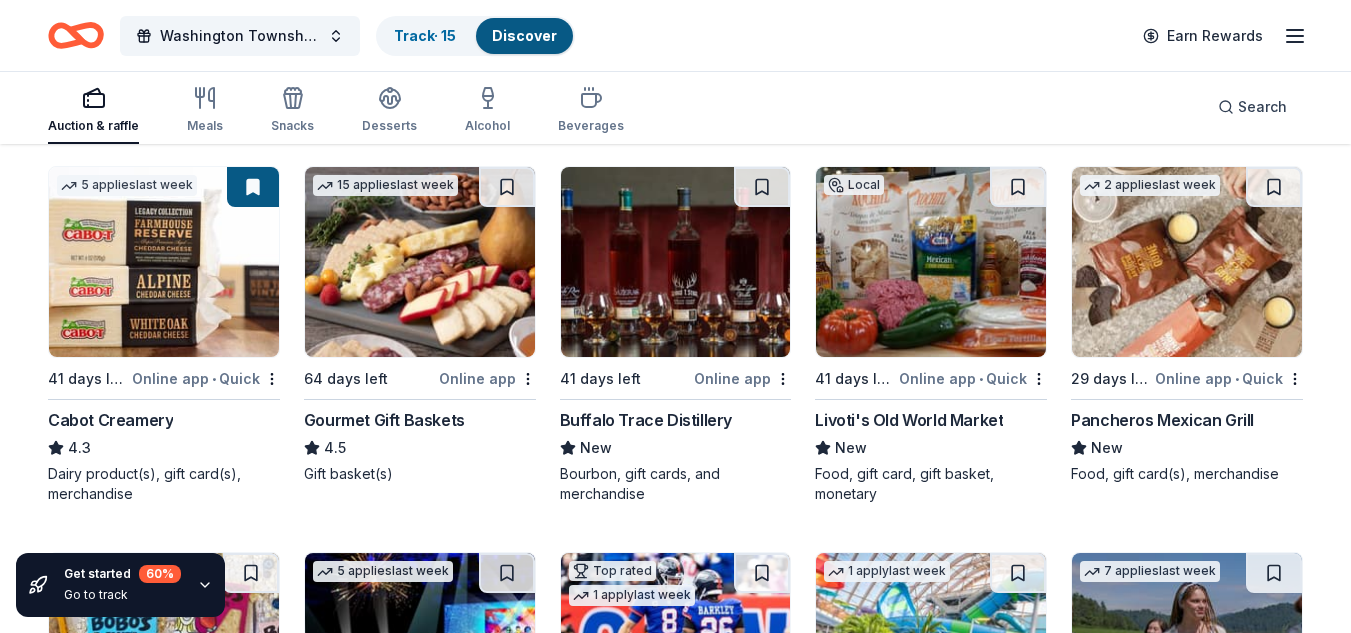 scroll, scrollTop: 2131, scrollLeft: 0, axis: vertical 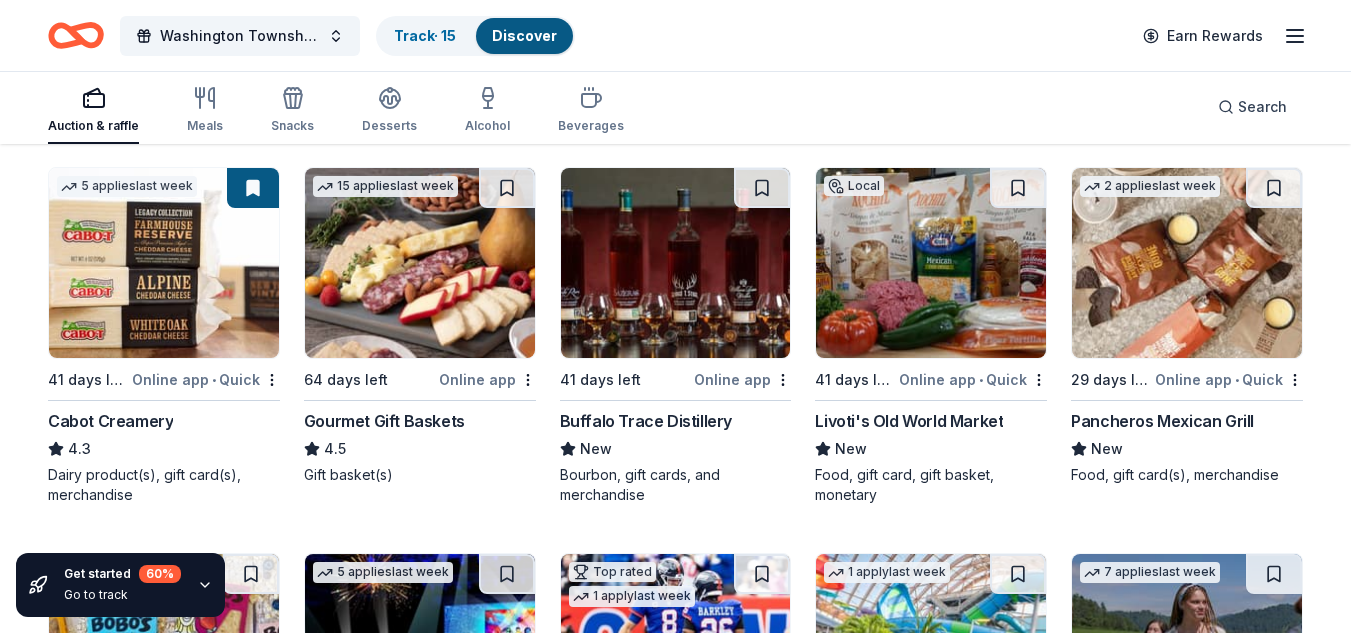 click on "Pancheros Mexican Grill" at bounding box center (1162, 421) 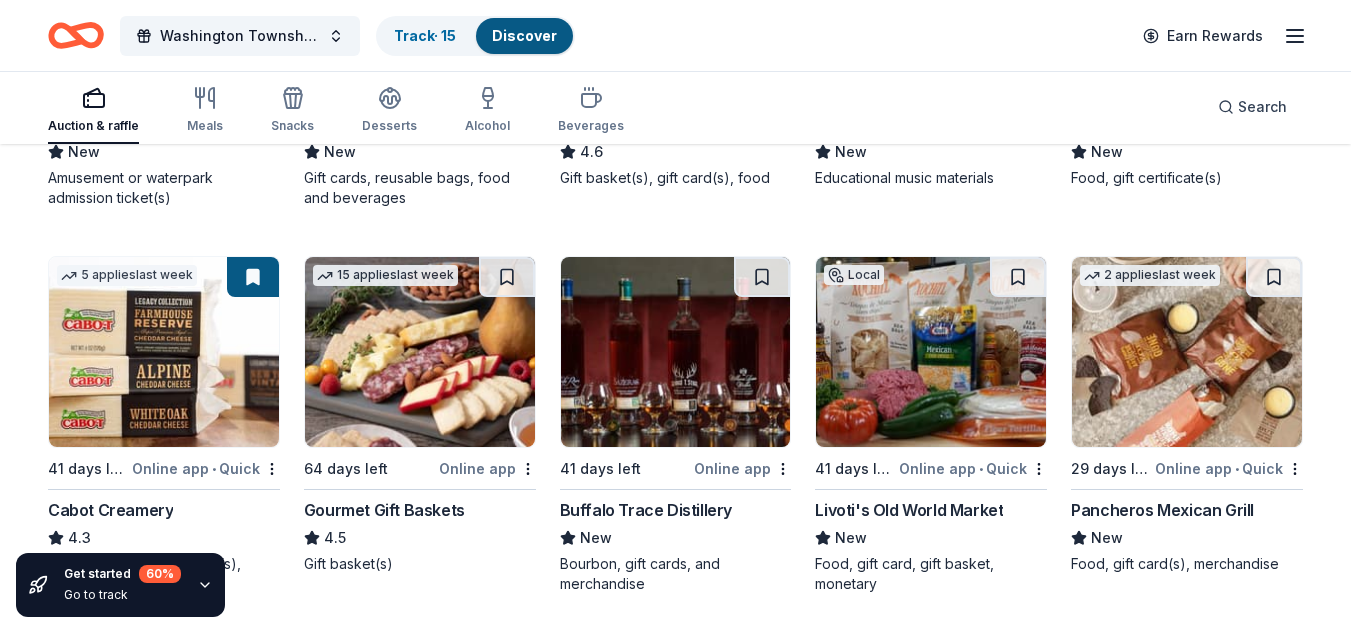 scroll, scrollTop: 2055, scrollLeft: 0, axis: vertical 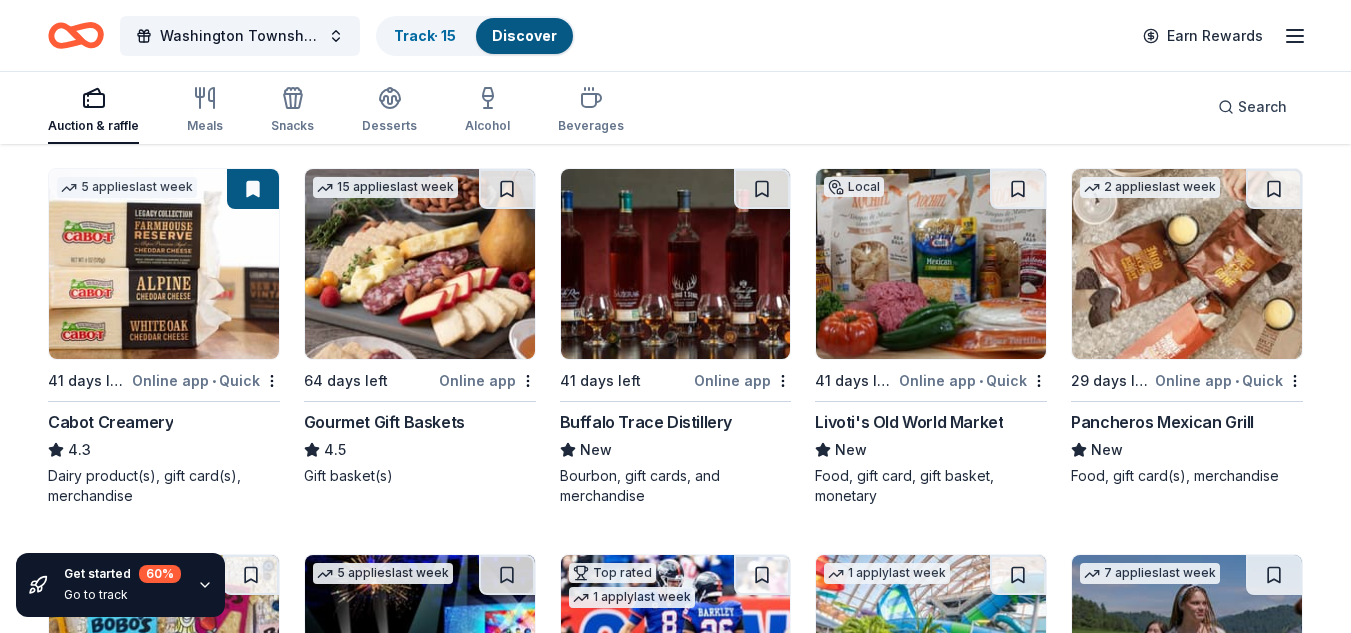 click on "Buffalo Trace Distillery" at bounding box center [646, 422] 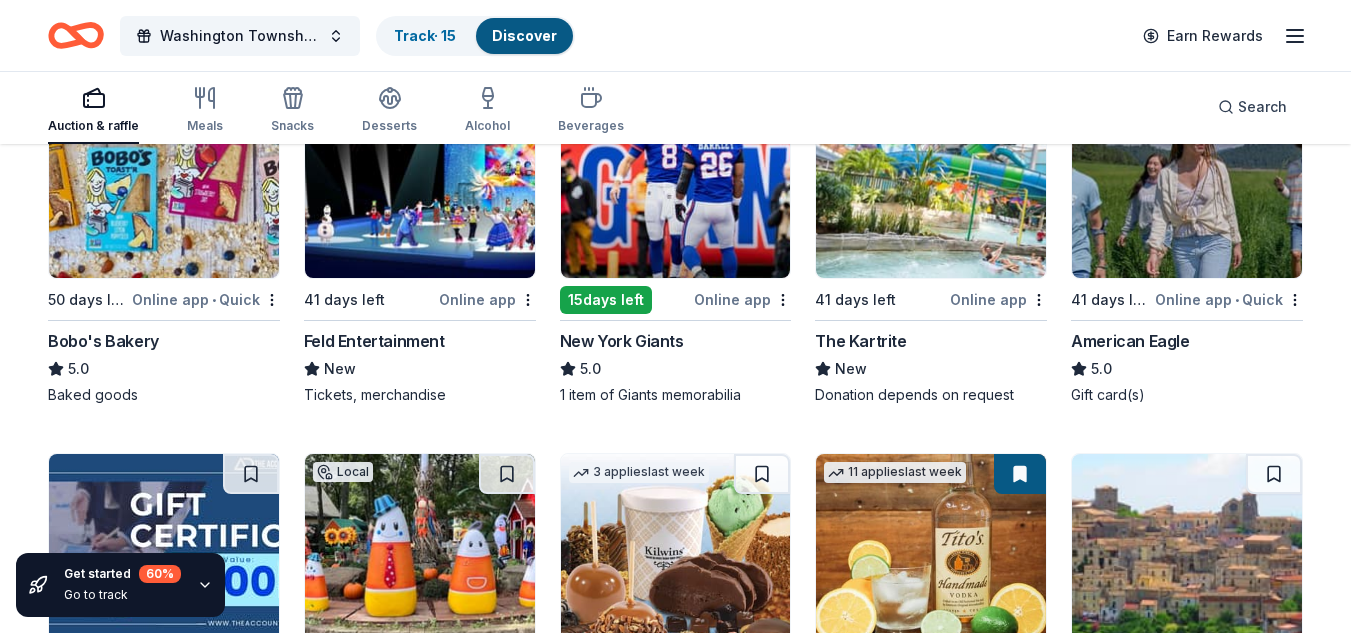 scroll, scrollTop: 2598, scrollLeft: 0, axis: vertical 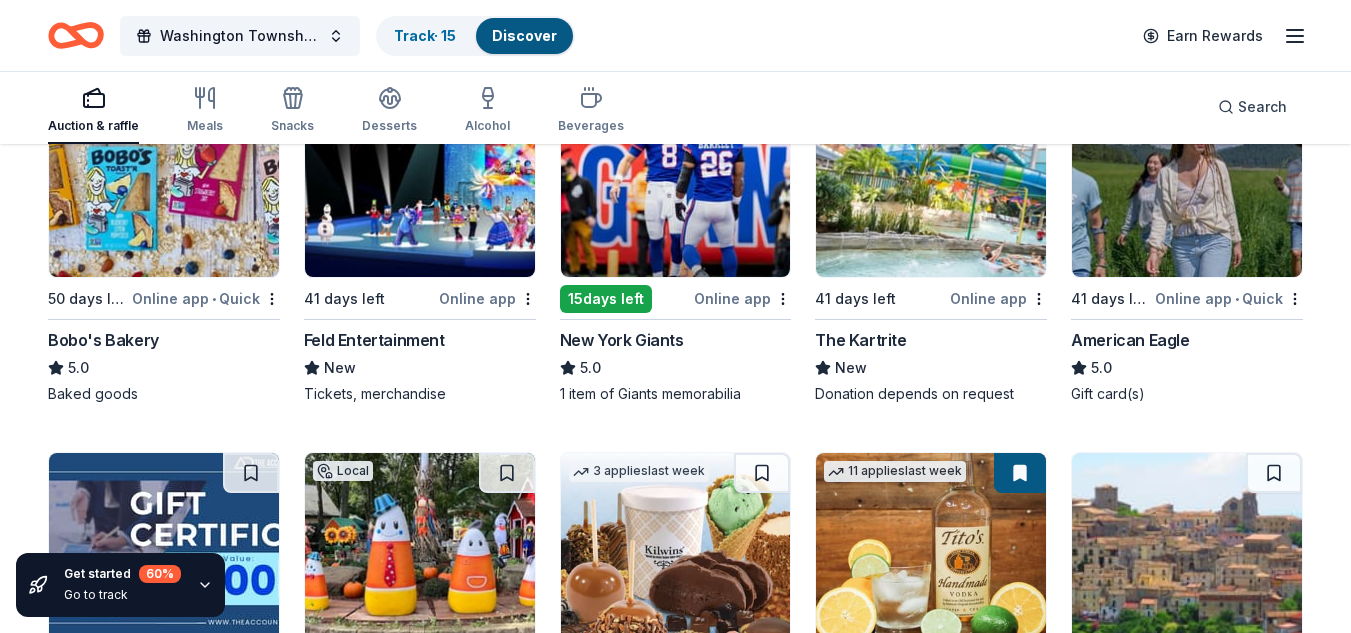 click on "The Kartrite" at bounding box center (860, 340) 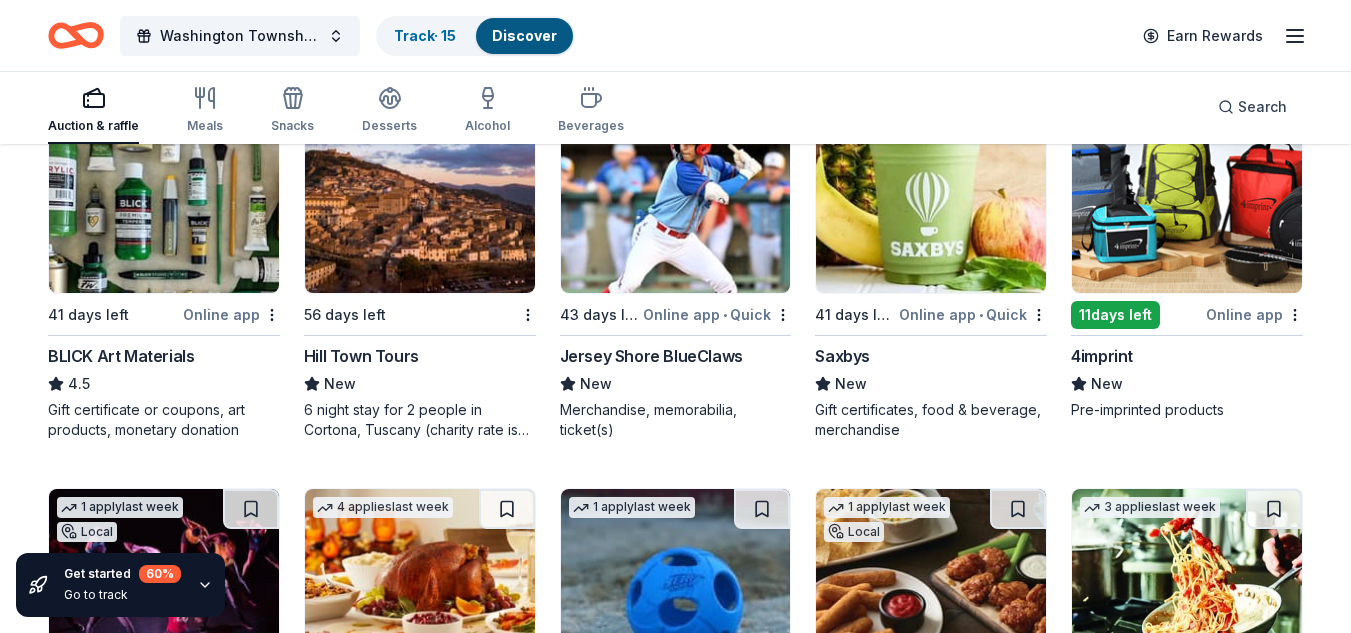 scroll, scrollTop: 4108, scrollLeft: 0, axis: vertical 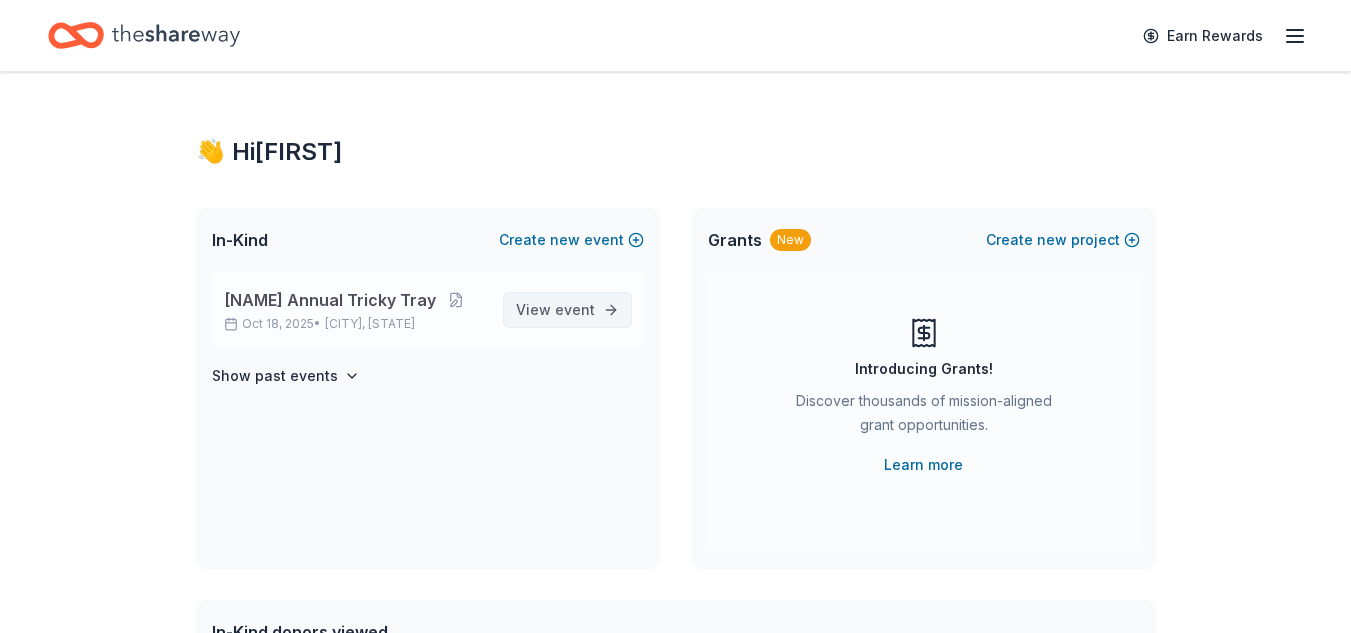 click on "View   event" at bounding box center [567, 310] 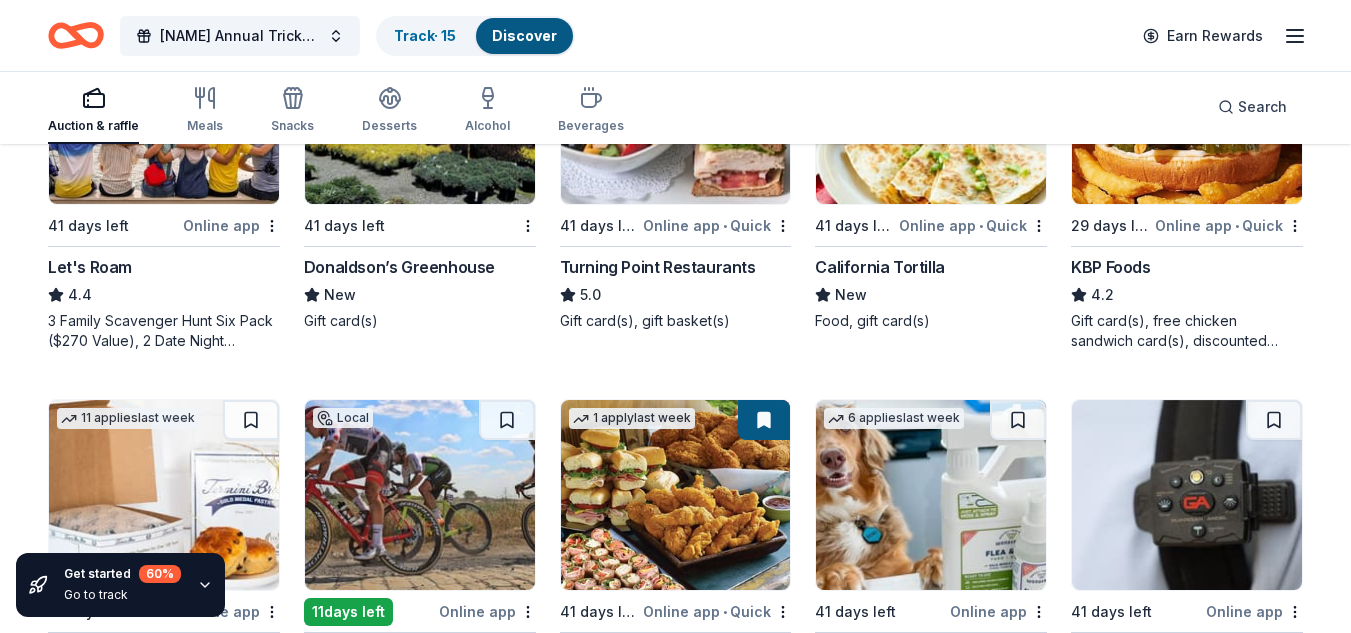scroll, scrollTop: 1129, scrollLeft: 0, axis: vertical 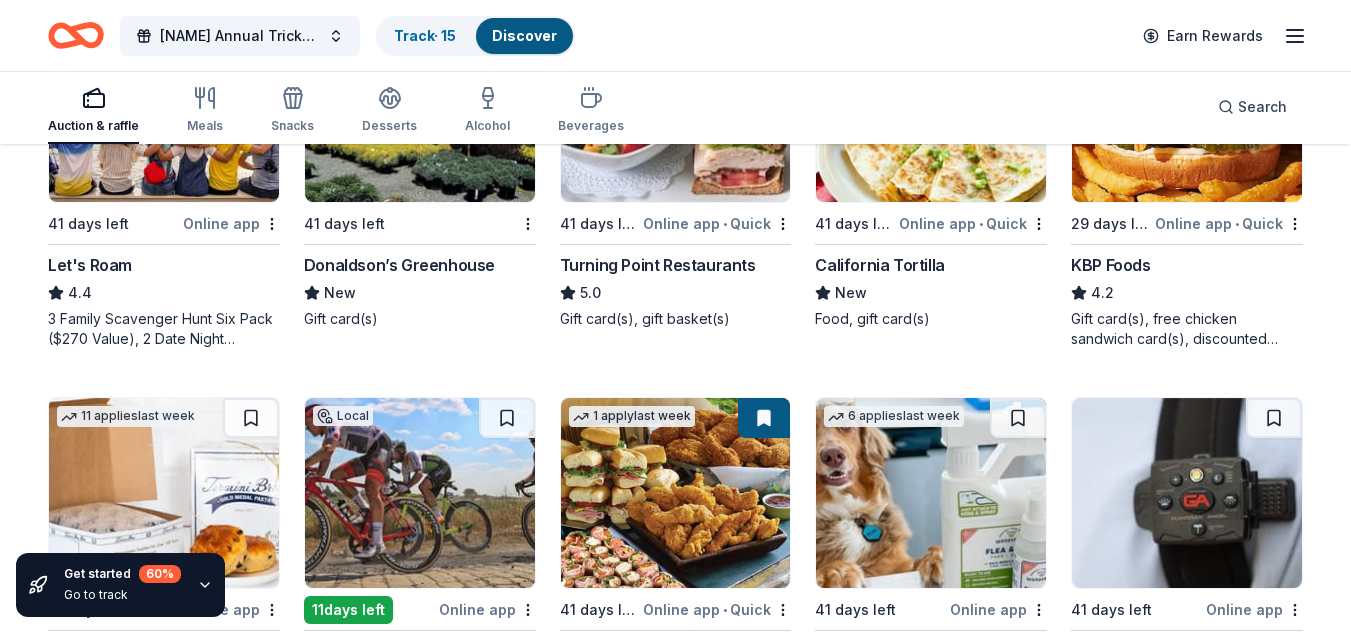 click on "Online app" at bounding box center (231, 223) 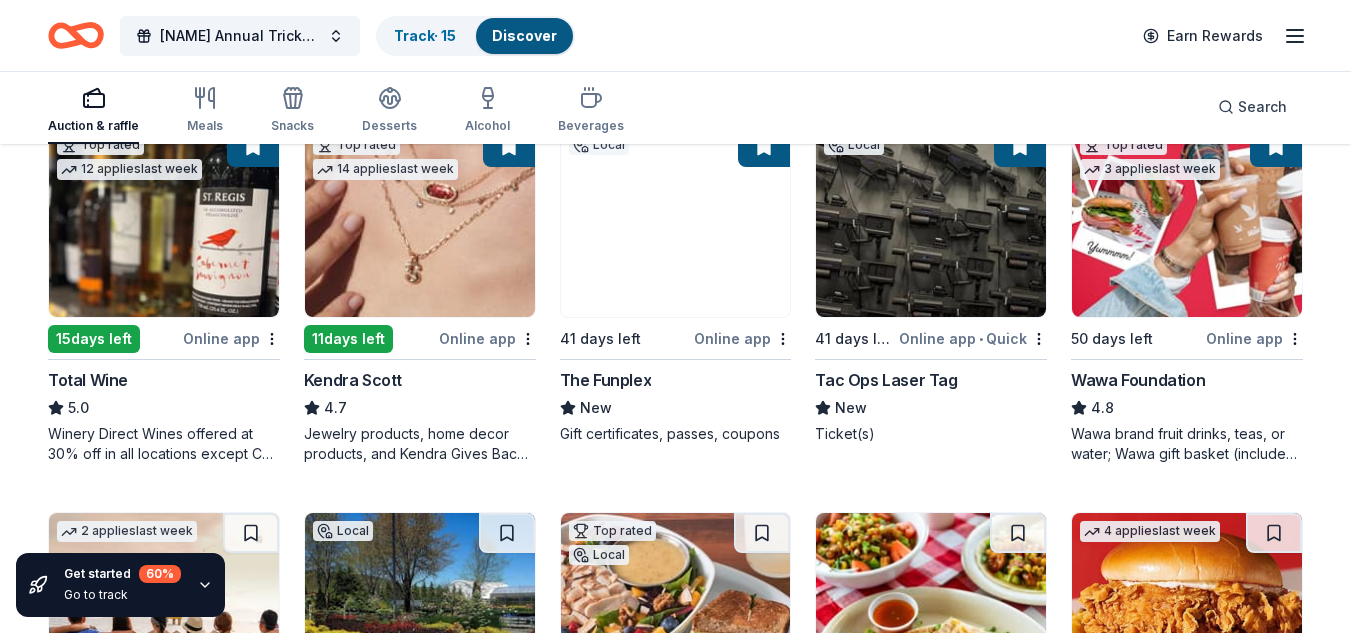 scroll, scrollTop: 629, scrollLeft: 0, axis: vertical 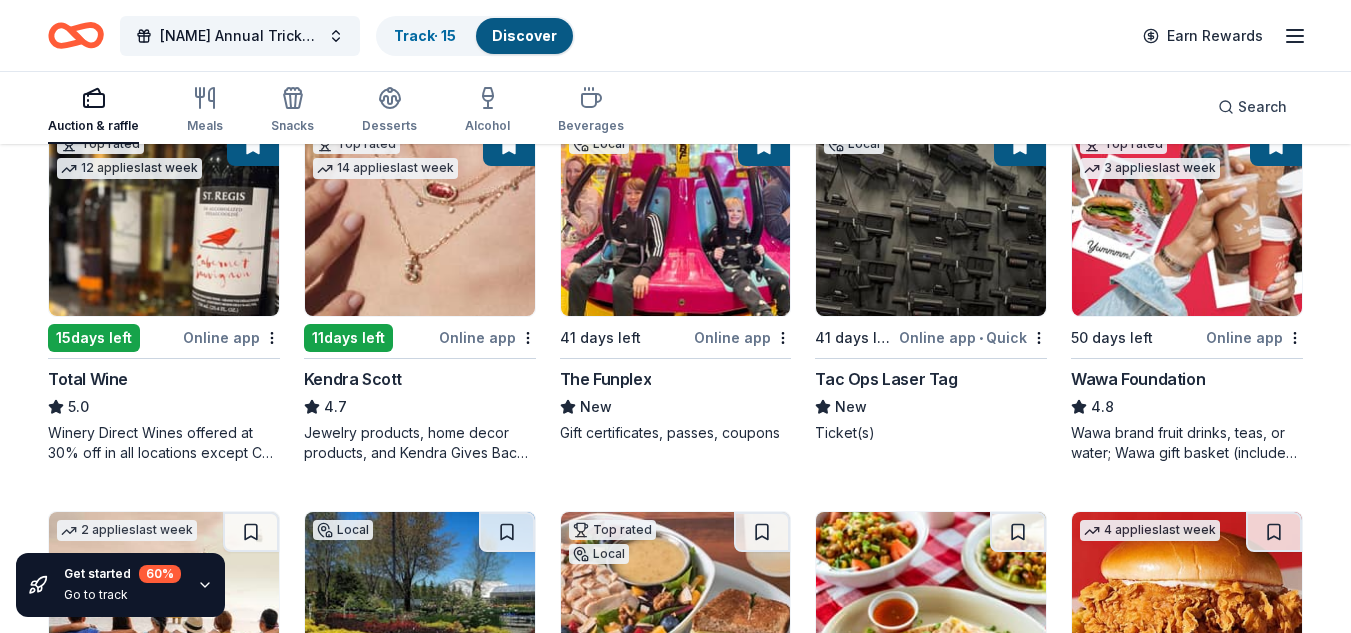 click on "The Funplex" at bounding box center [606, 379] 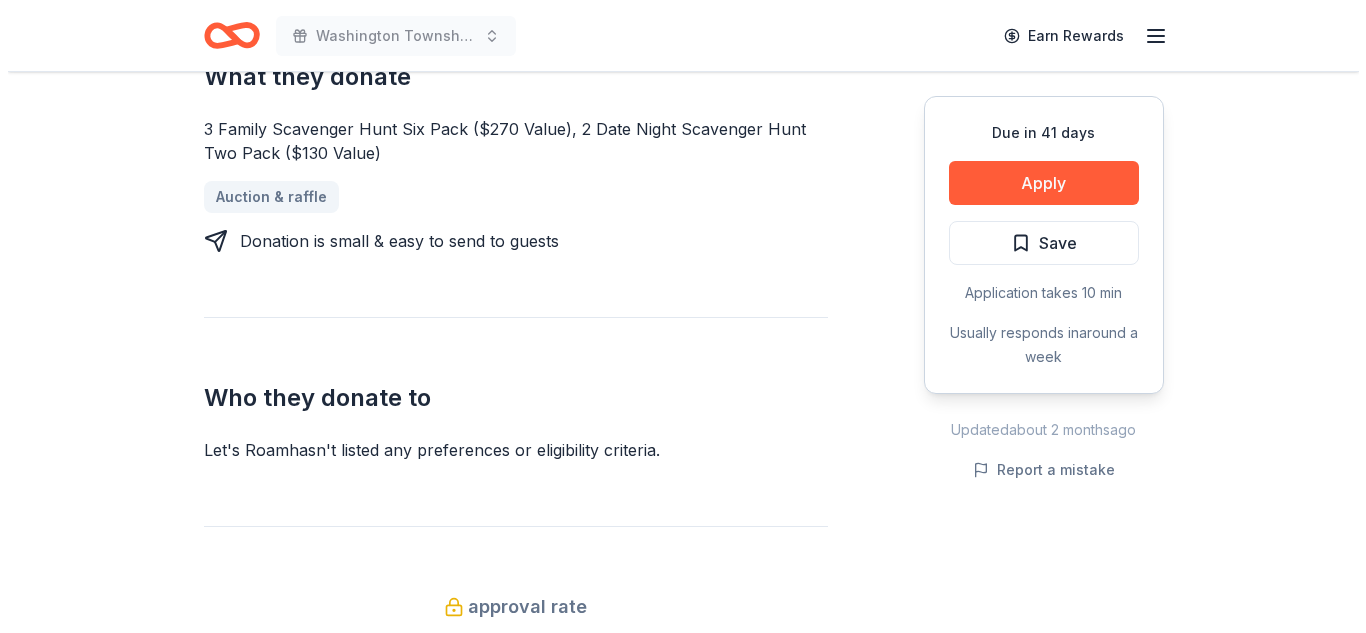 scroll, scrollTop: 885, scrollLeft: 0, axis: vertical 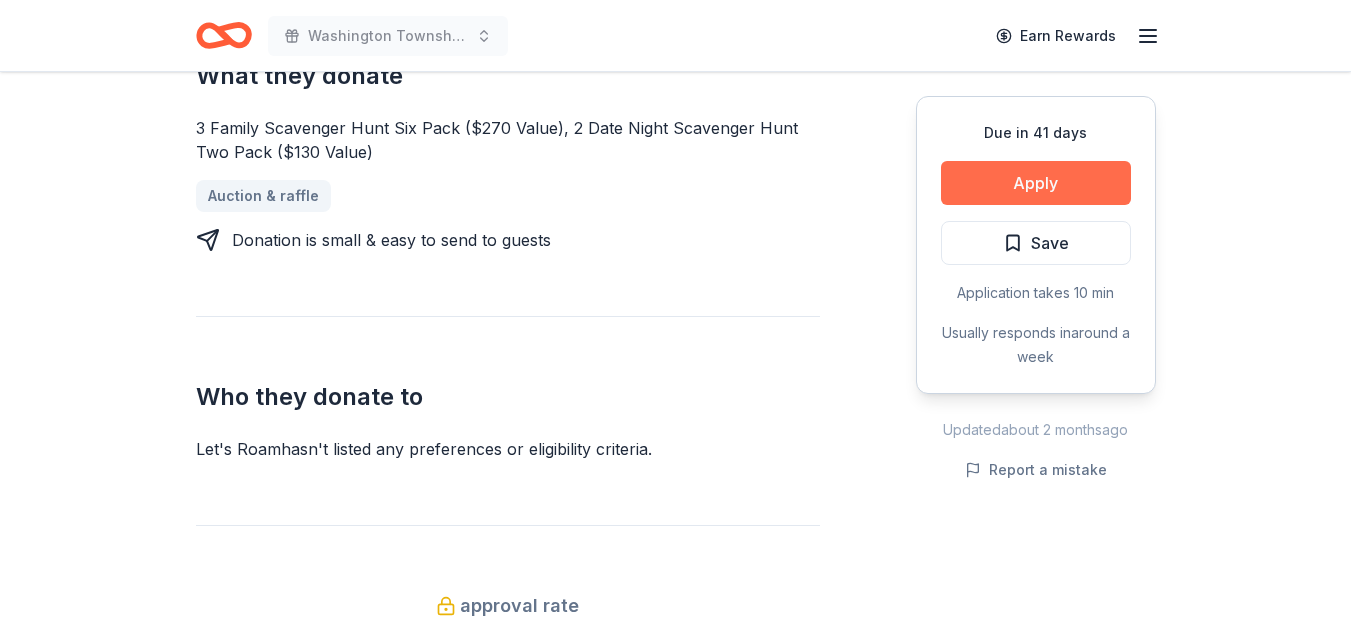 click on "Apply" at bounding box center [1036, 183] 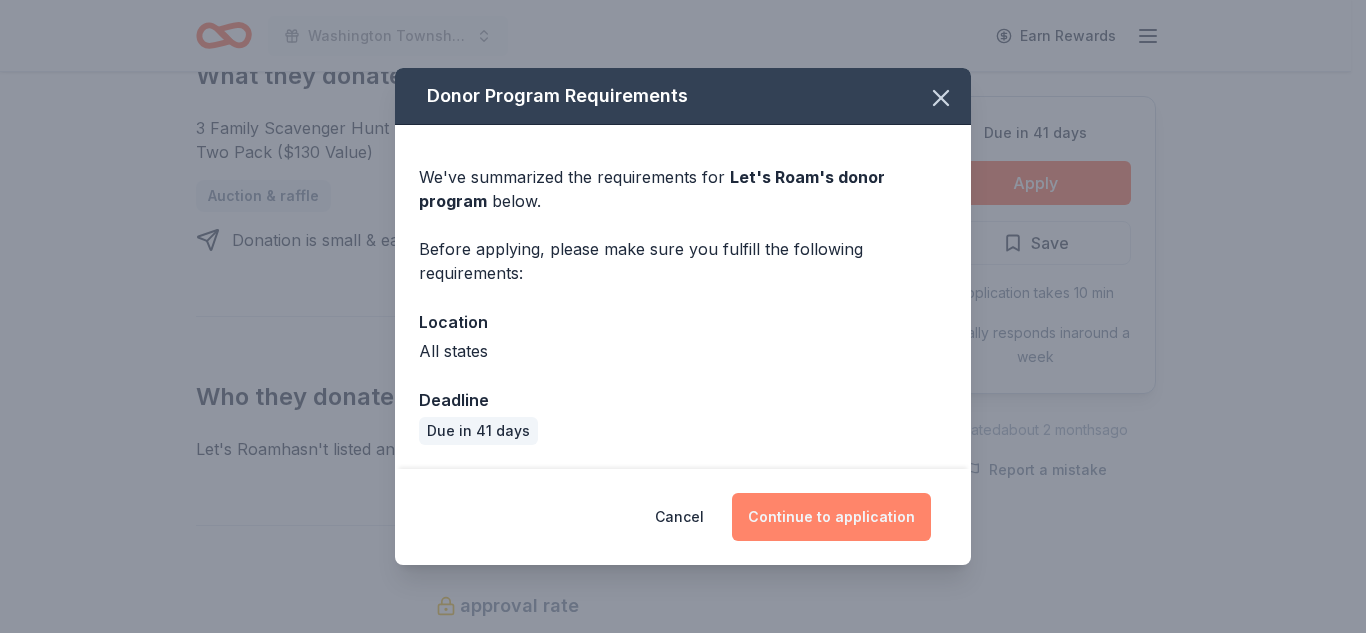 click on "Continue to application" at bounding box center (831, 517) 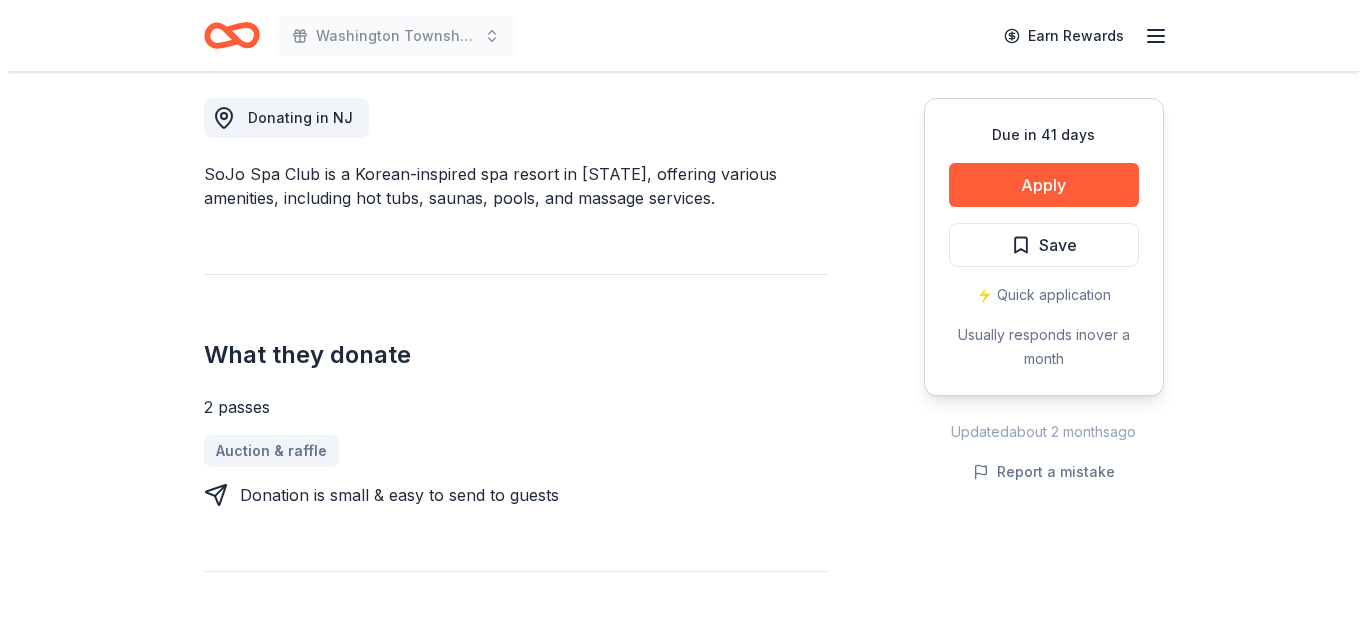 scroll, scrollTop: 575, scrollLeft: 0, axis: vertical 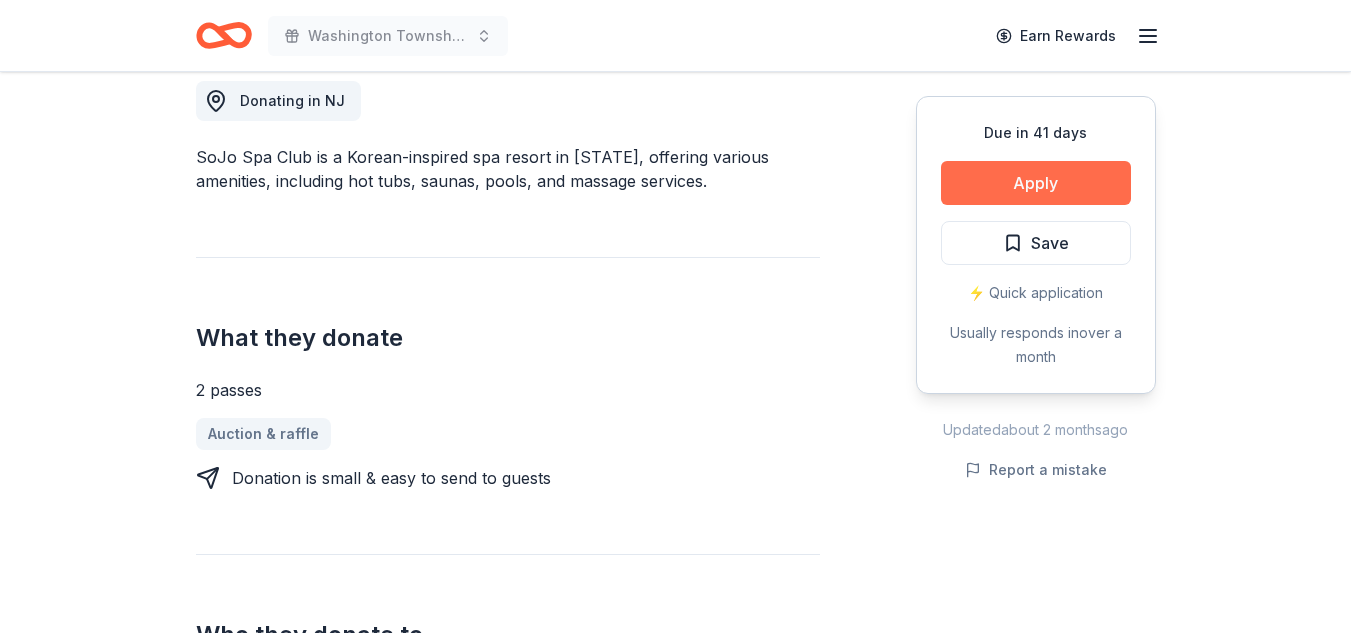 click on "Apply" at bounding box center (1036, 183) 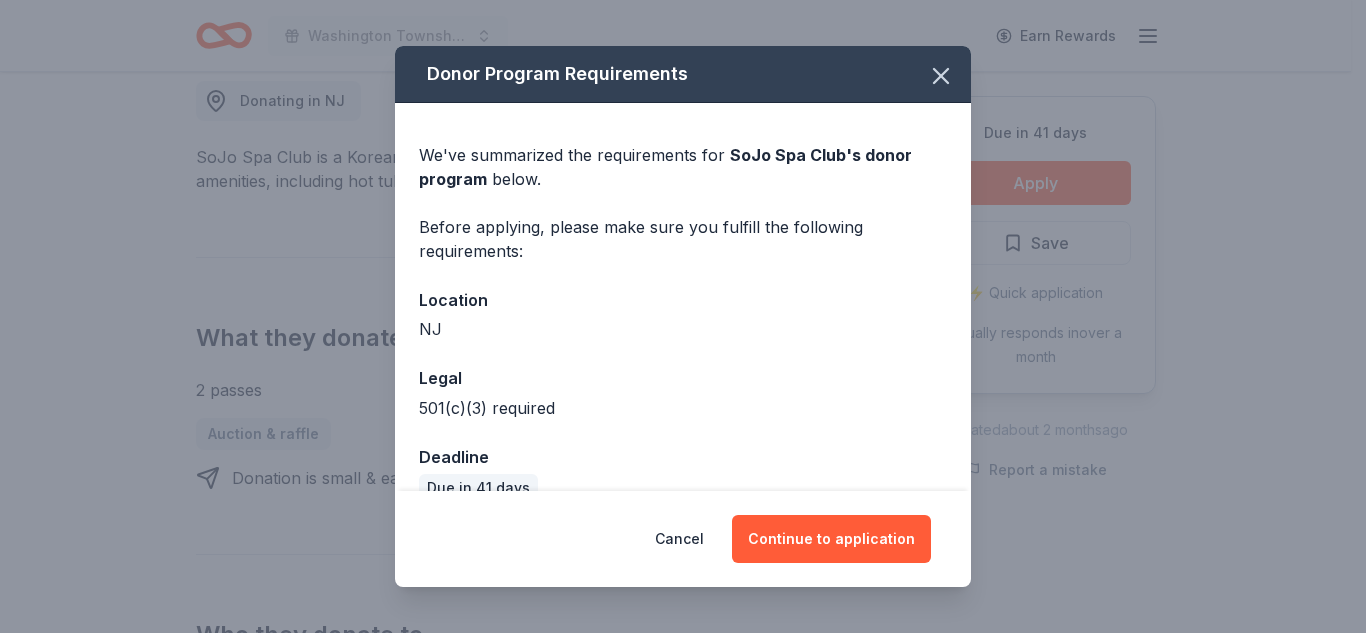scroll, scrollTop: 35, scrollLeft: 0, axis: vertical 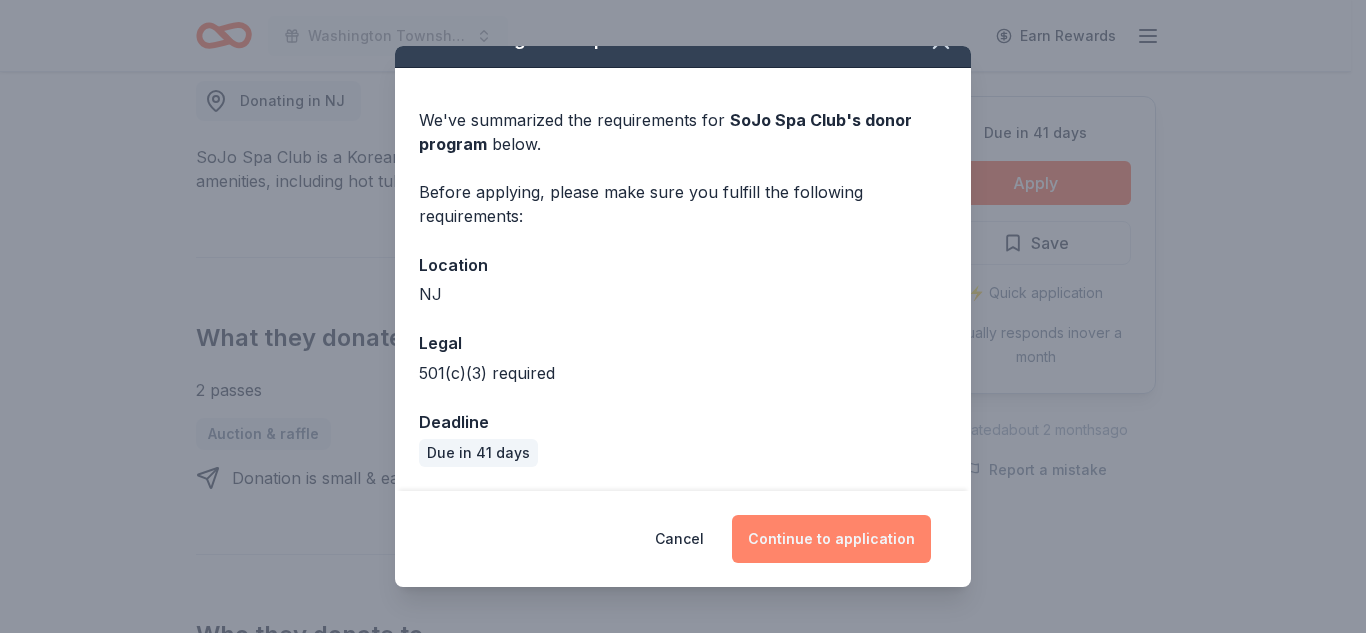 click on "Continue to application" at bounding box center (831, 539) 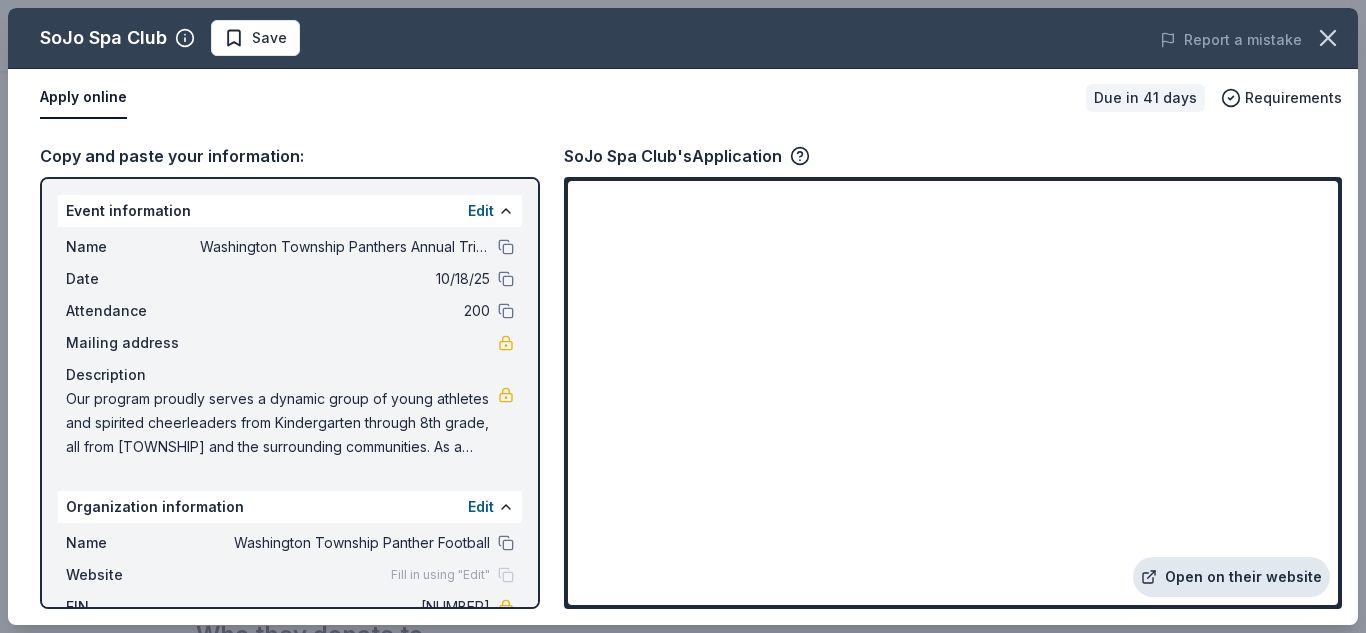 click on "Open on their website" at bounding box center (1231, 577) 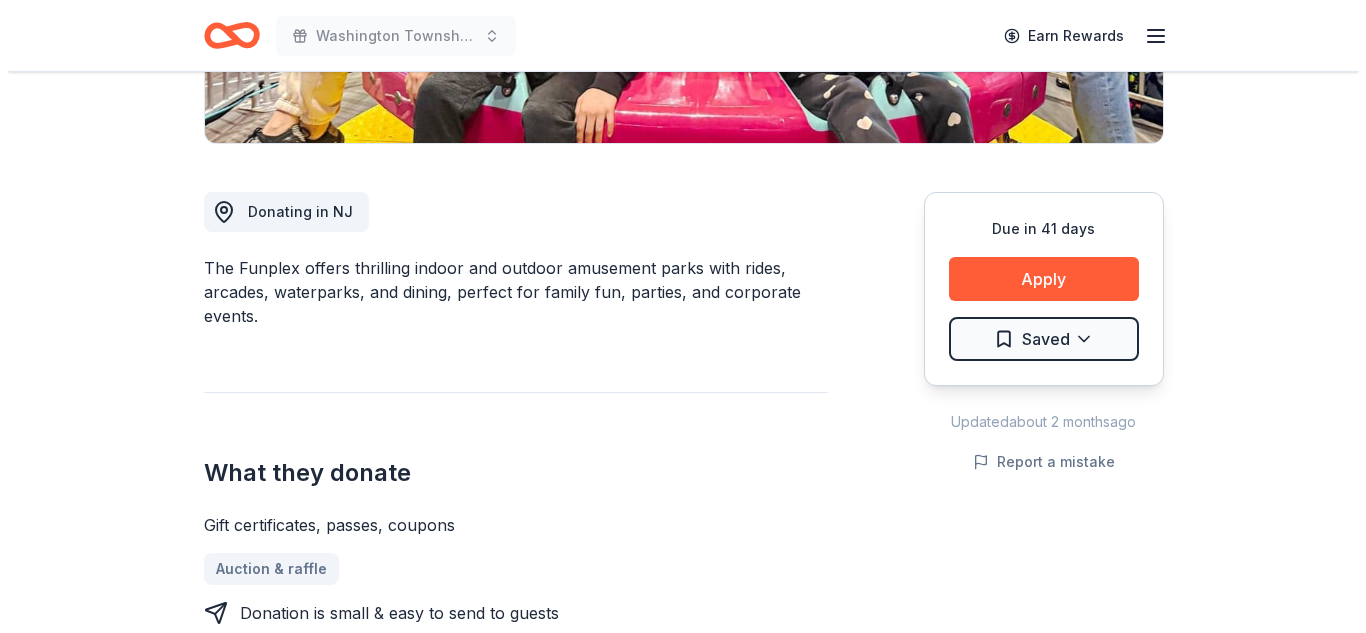 scroll, scrollTop: 494, scrollLeft: 0, axis: vertical 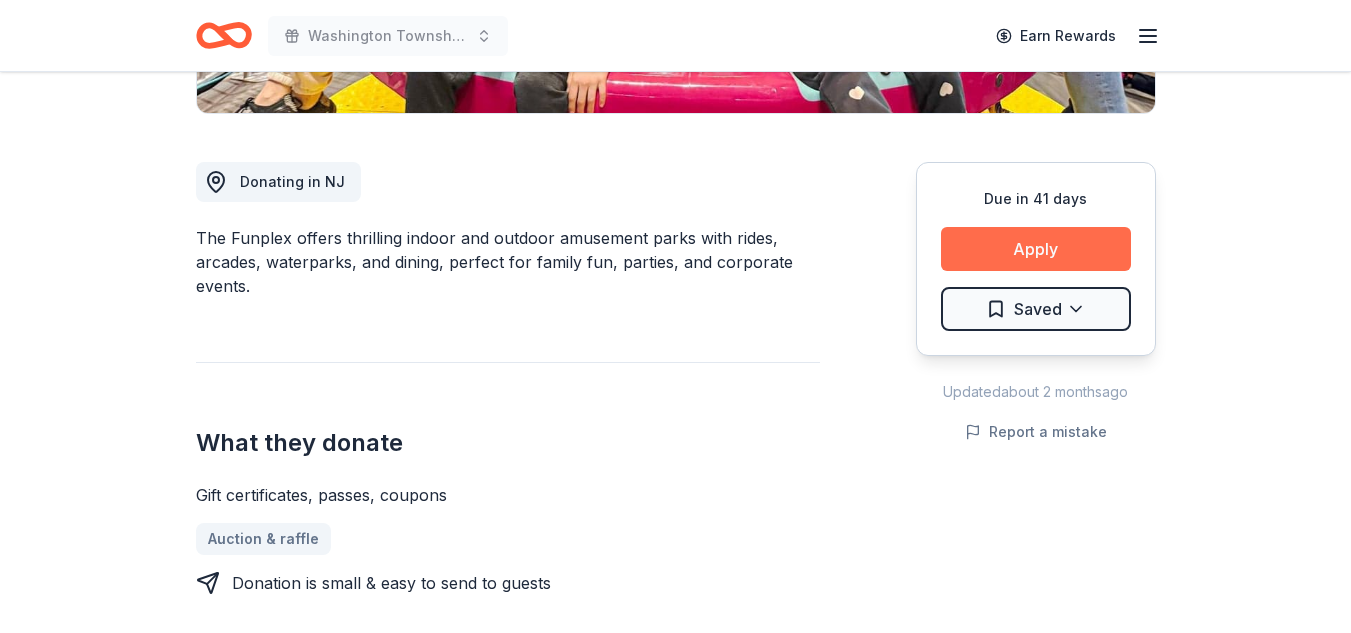 click on "Apply" at bounding box center (1036, 249) 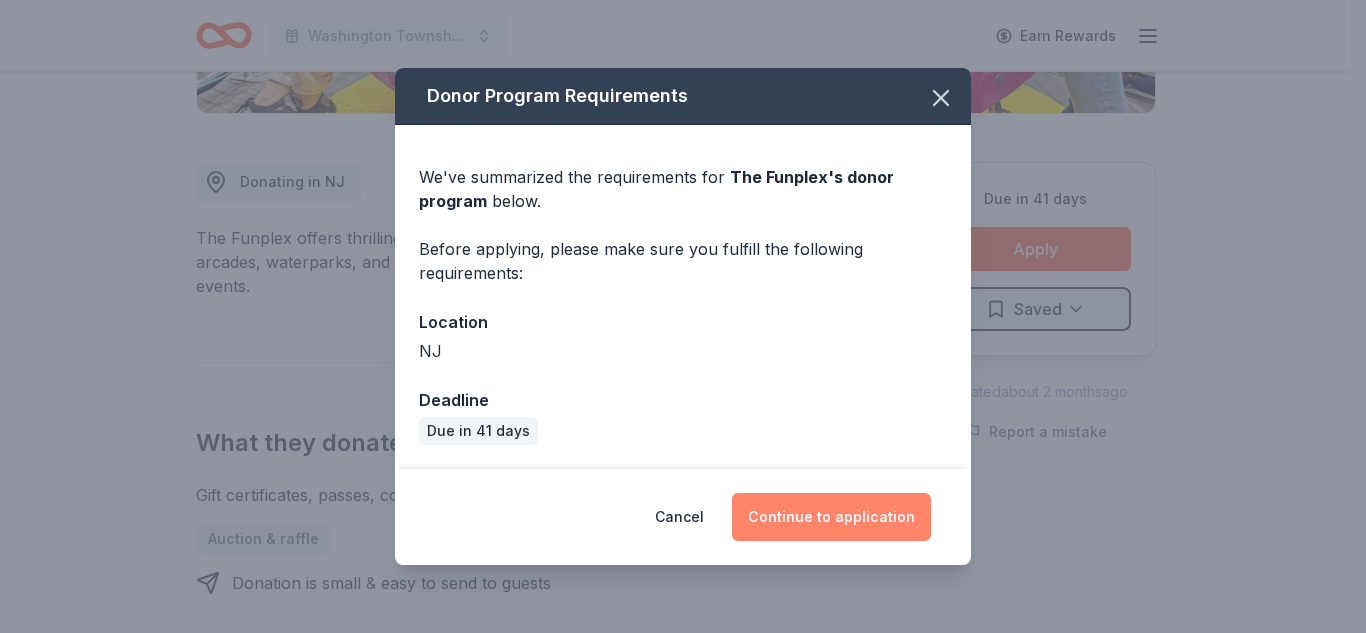 click on "Continue to application" at bounding box center [831, 517] 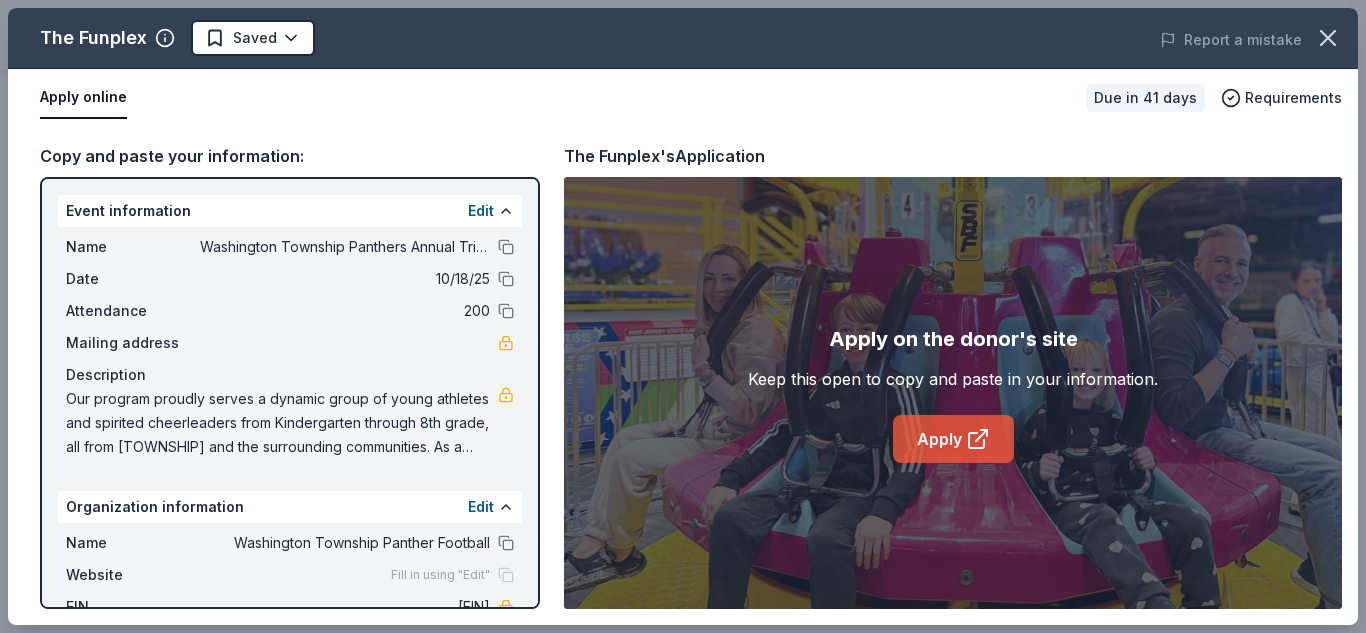 click on "Apply" at bounding box center [953, 439] 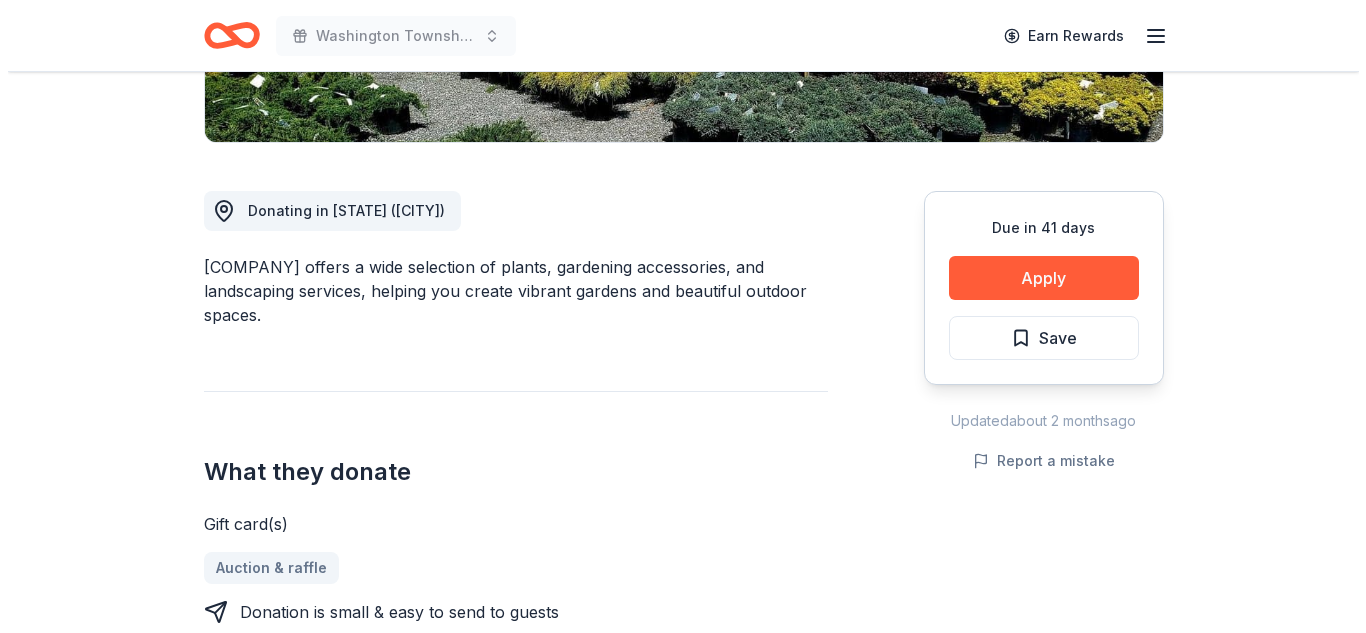 scroll, scrollTop: 464, scrollLeft: 0, axis: vertical 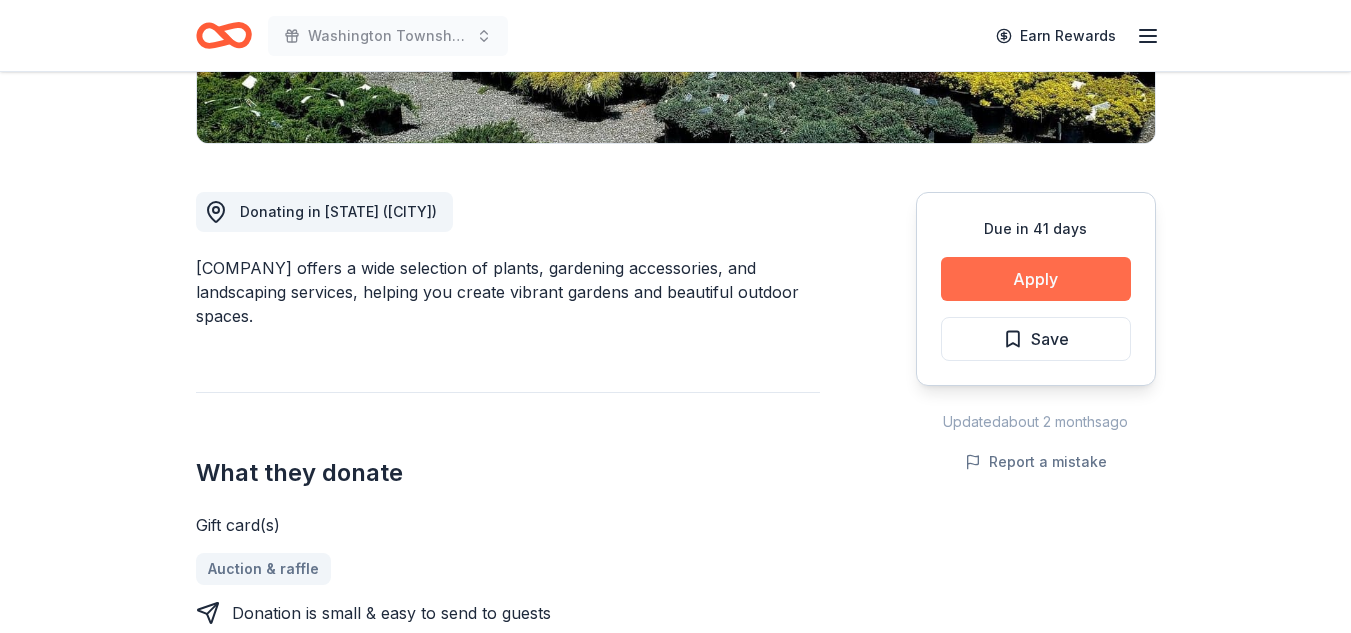 click on "Apply" at bounding box center (1036, 279) 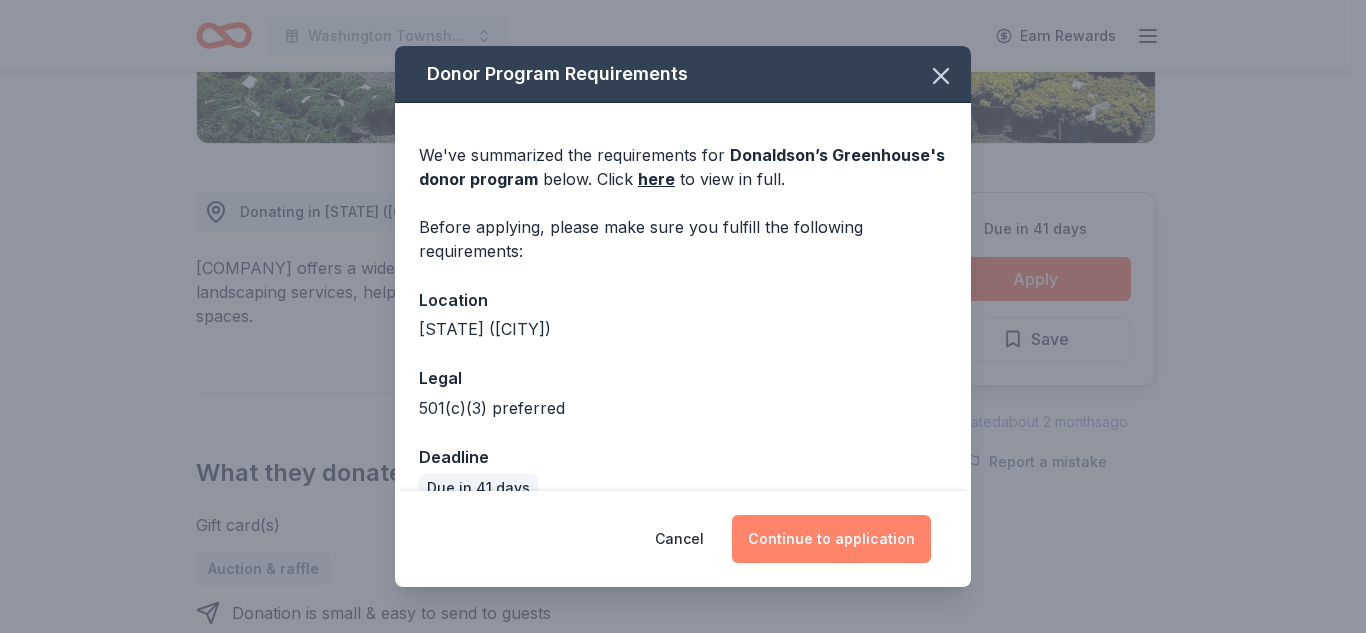 click on "Continue to application" at bounding box center (831, 539) 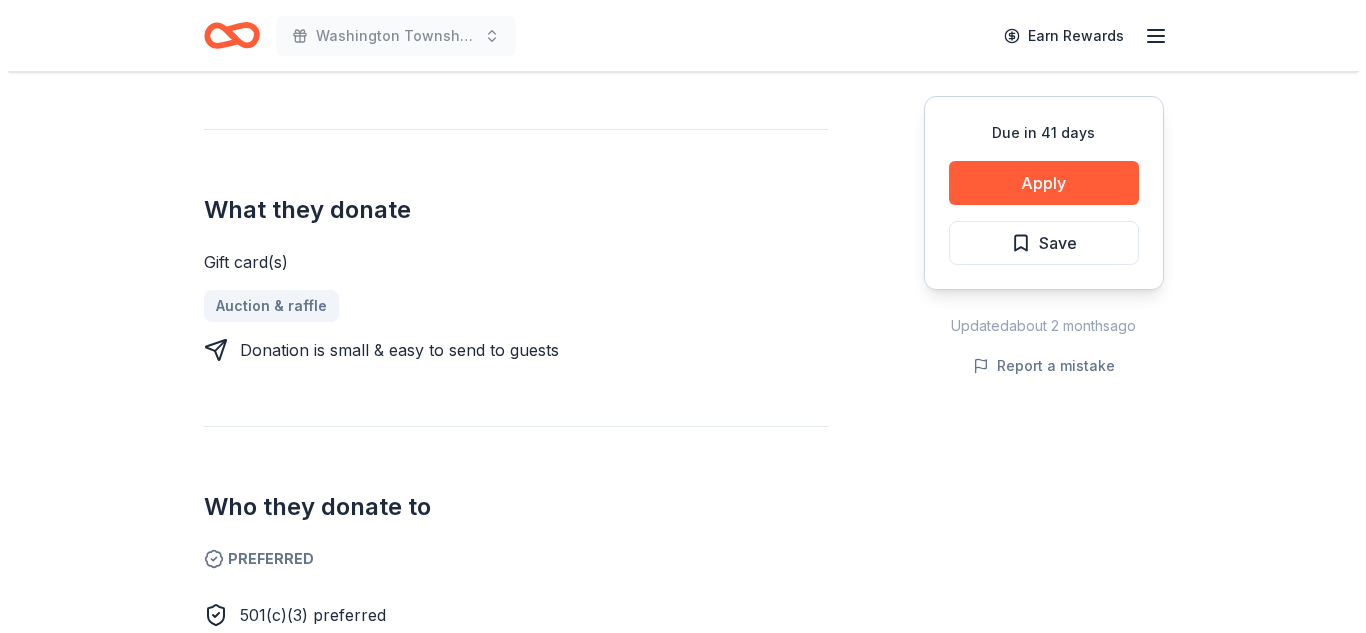scroll, scrollTop: 926, scrollLeft: 0, axis: vertical 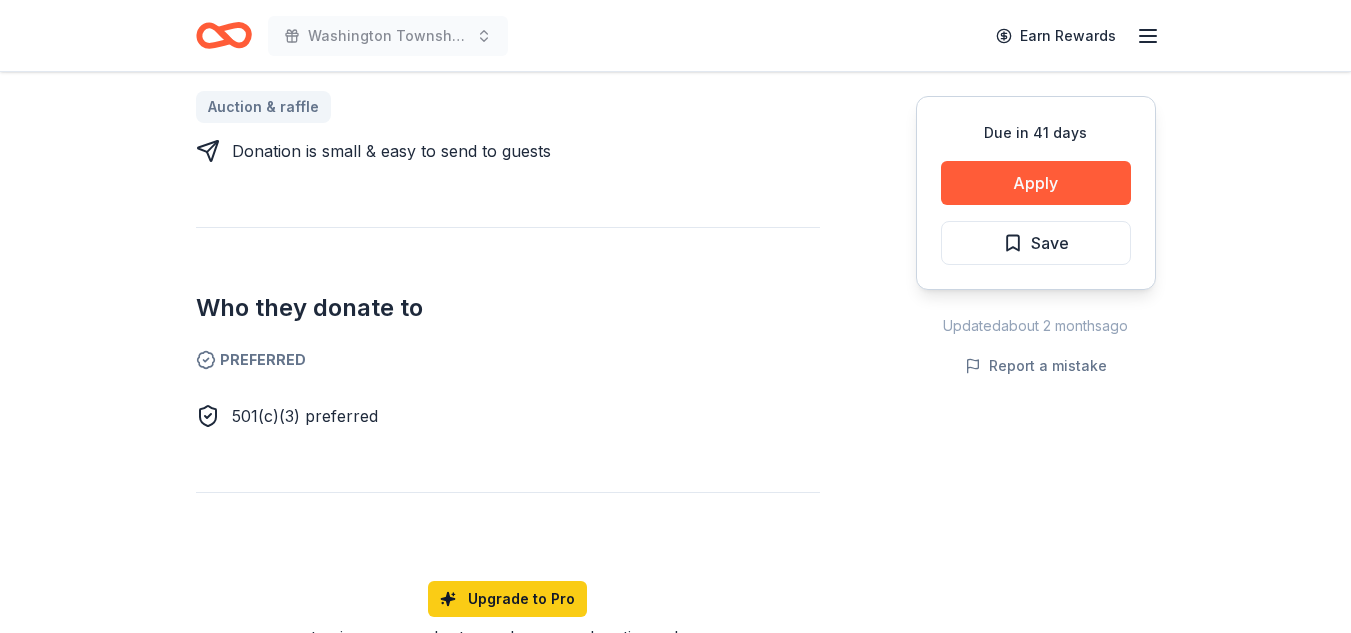 click on "Who they donate to  Preferred 501(c)(3) preferred" at bounding box center (508, 327) 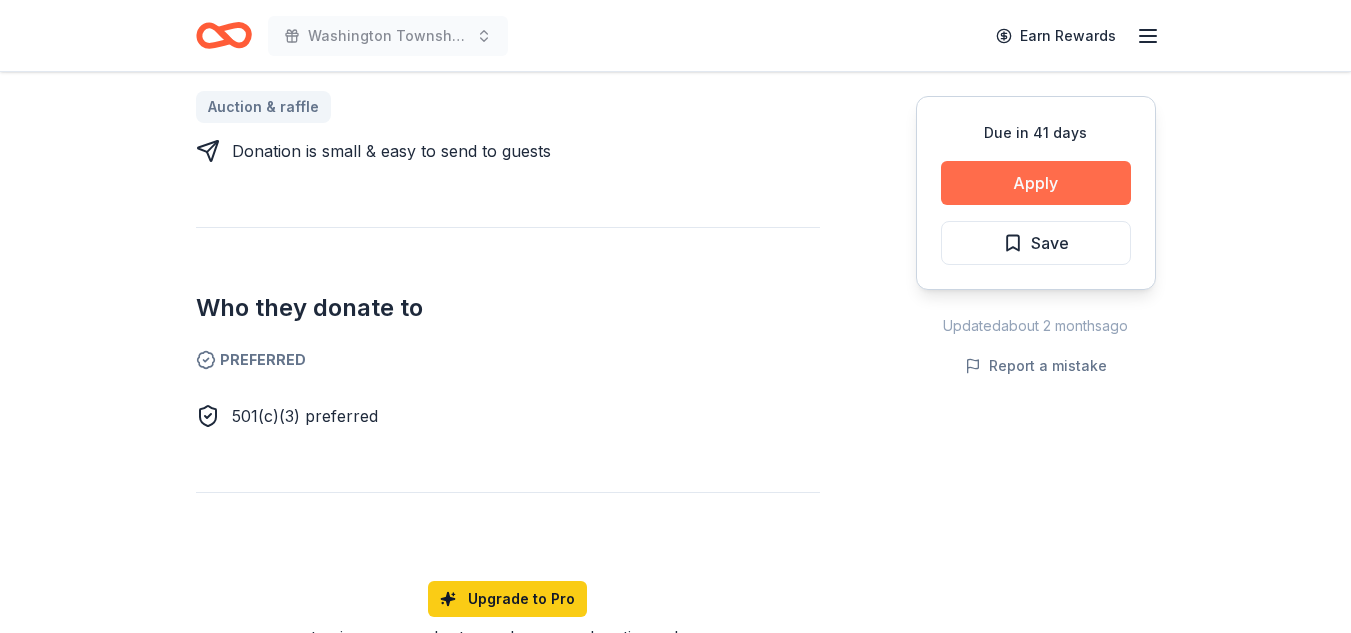 click on "Apply" at bounding box center [1036, 183] 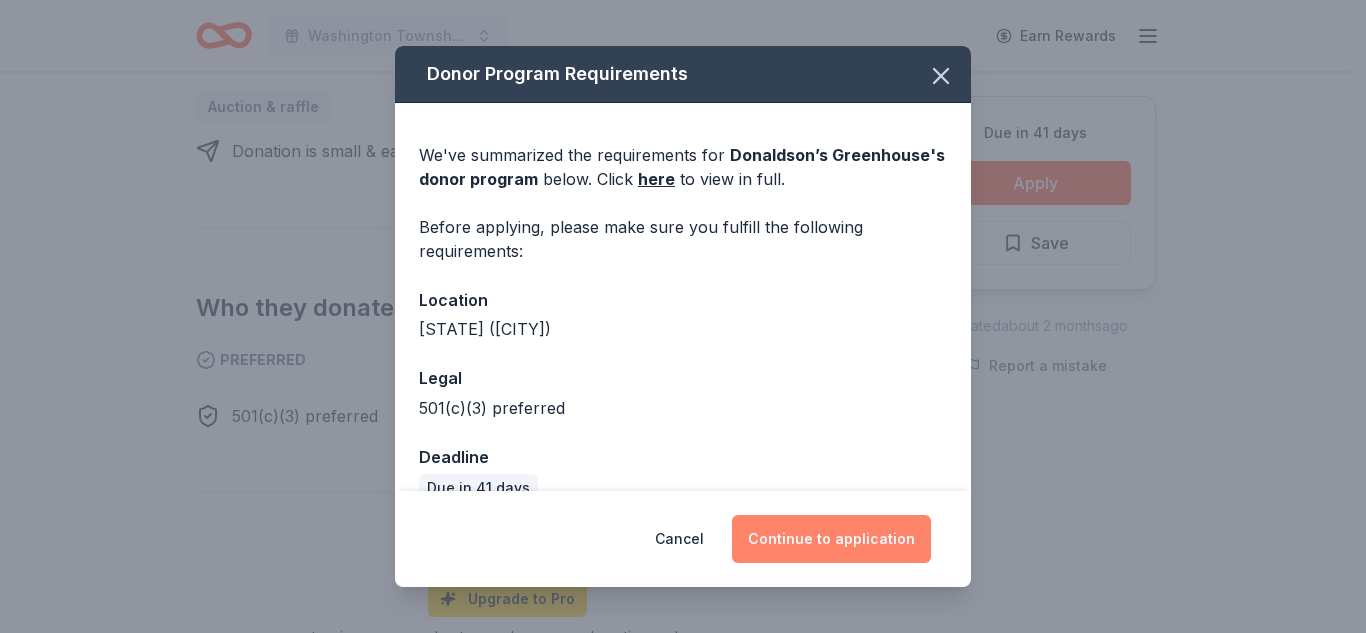 click on "Continue to application" at bounding box center [831, 539] 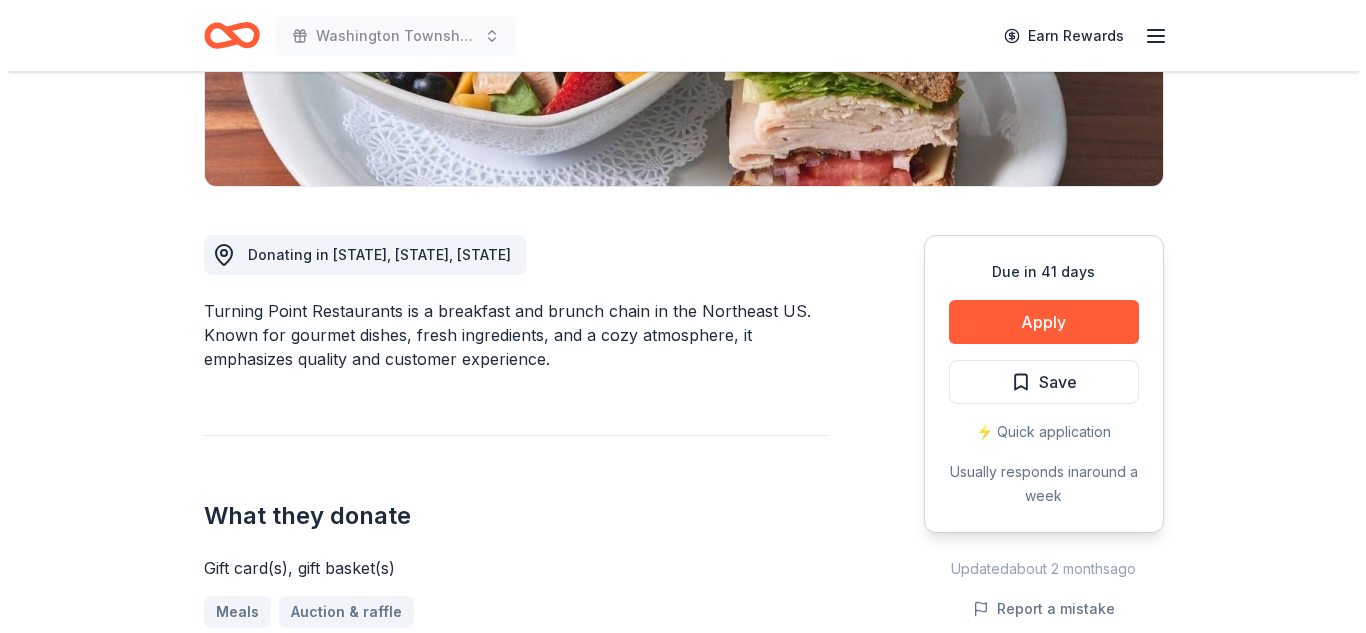 scroll, scrollTop: 422, scrollLeft: 0, axis: vertical 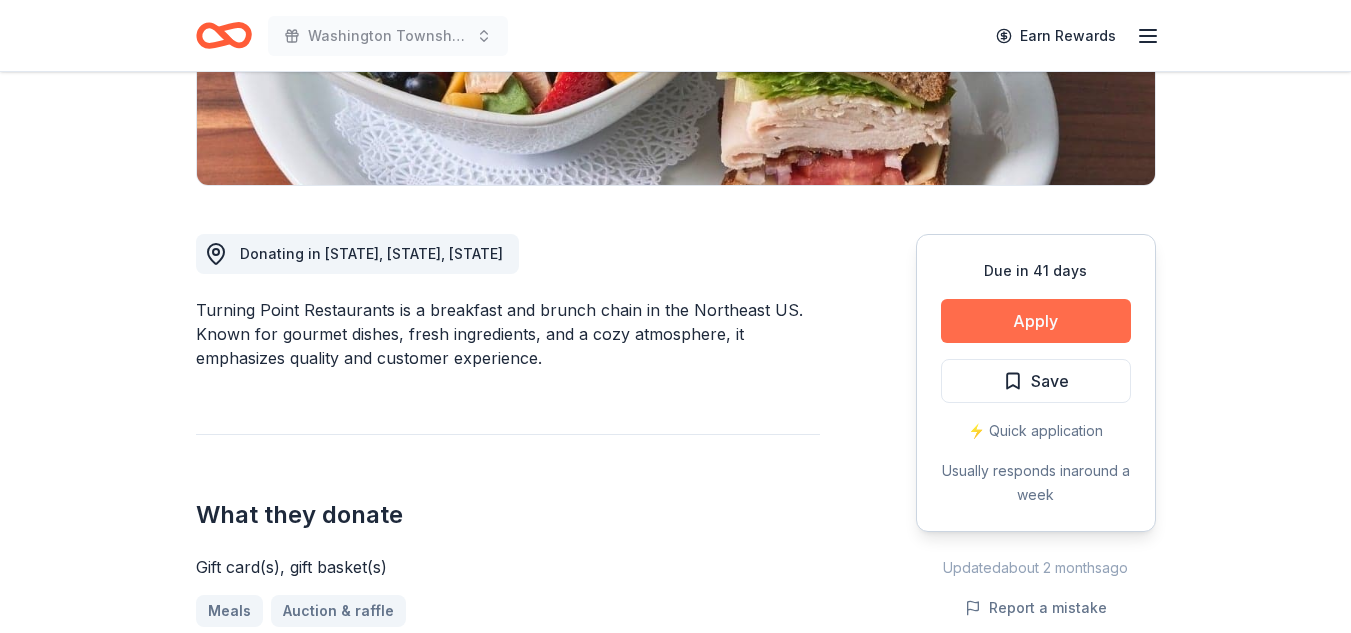 click on "Apply" at bounding box center [1036, 321] 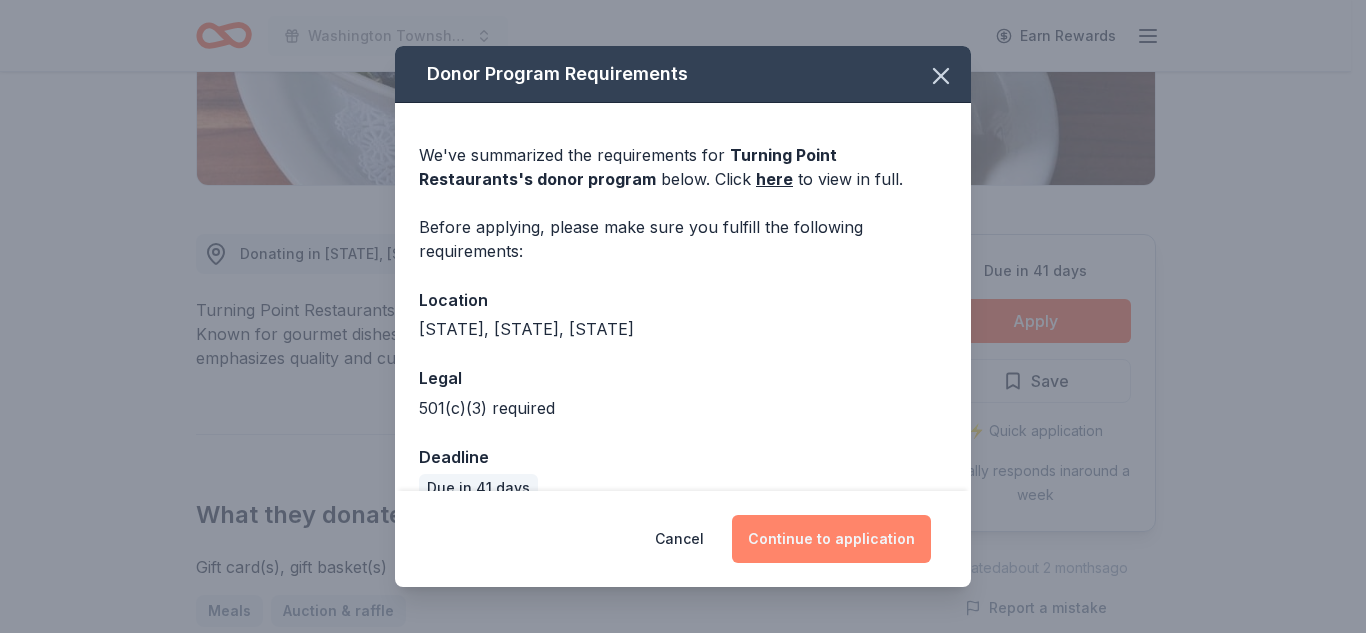 click on "Continue to application" at bounding box center [831, 539] 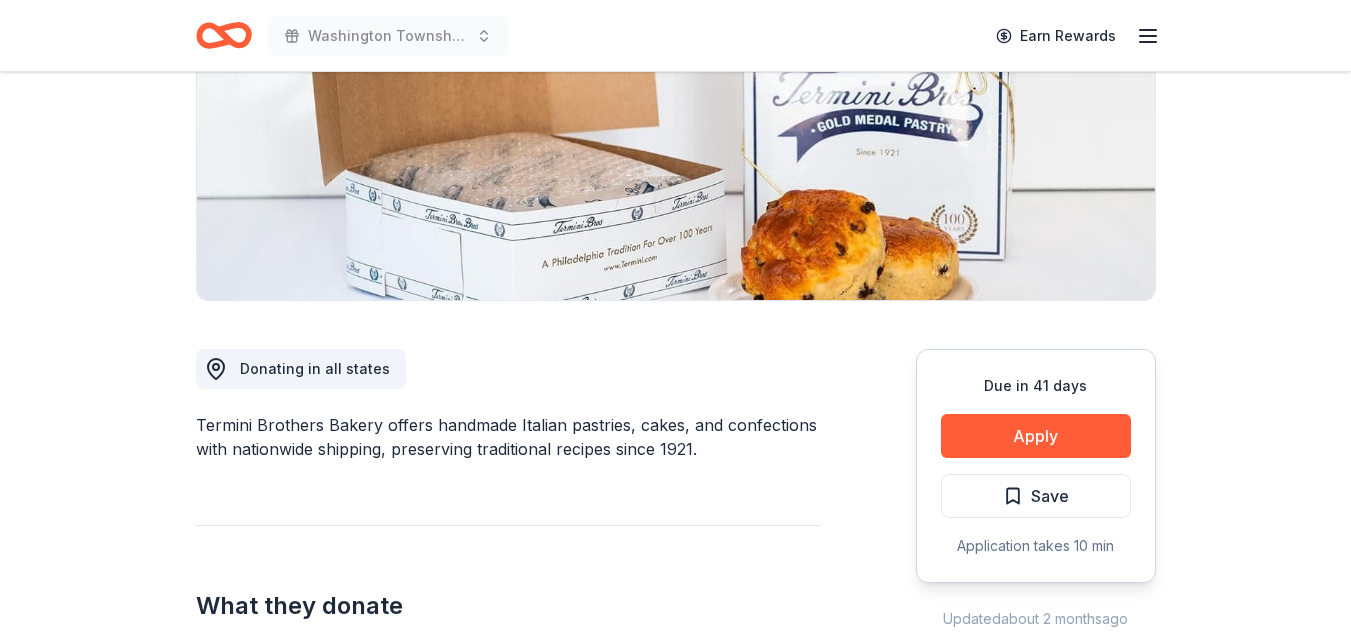 scroll, scrollTop: 312, scrollLeft: 0, axis: vertical 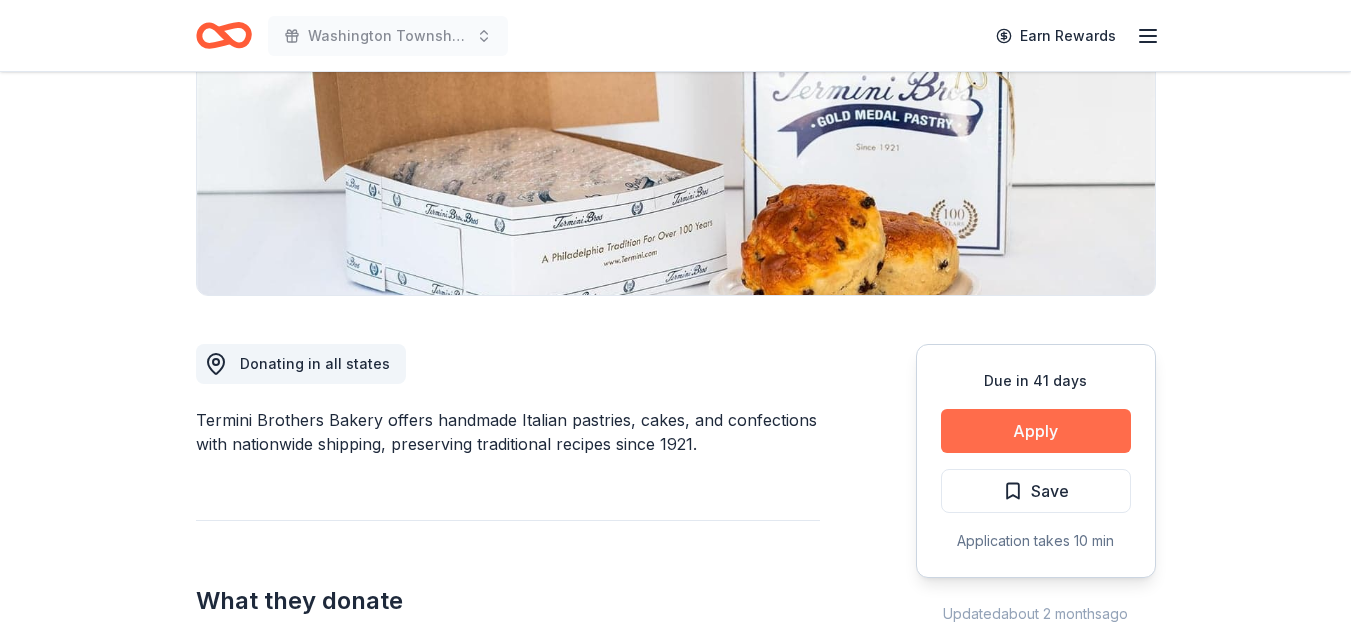 click on "Apply" at bounding box center (1036, 431) 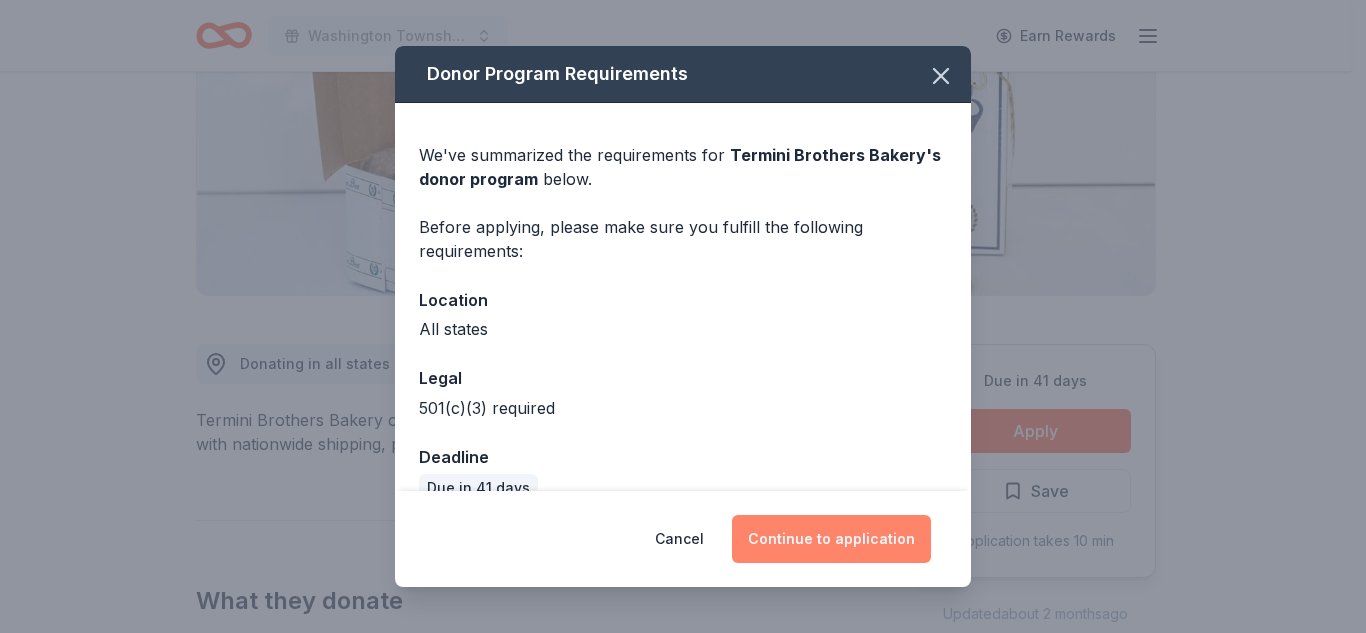 click on "Continue to application" at bounding box center (831, 539) 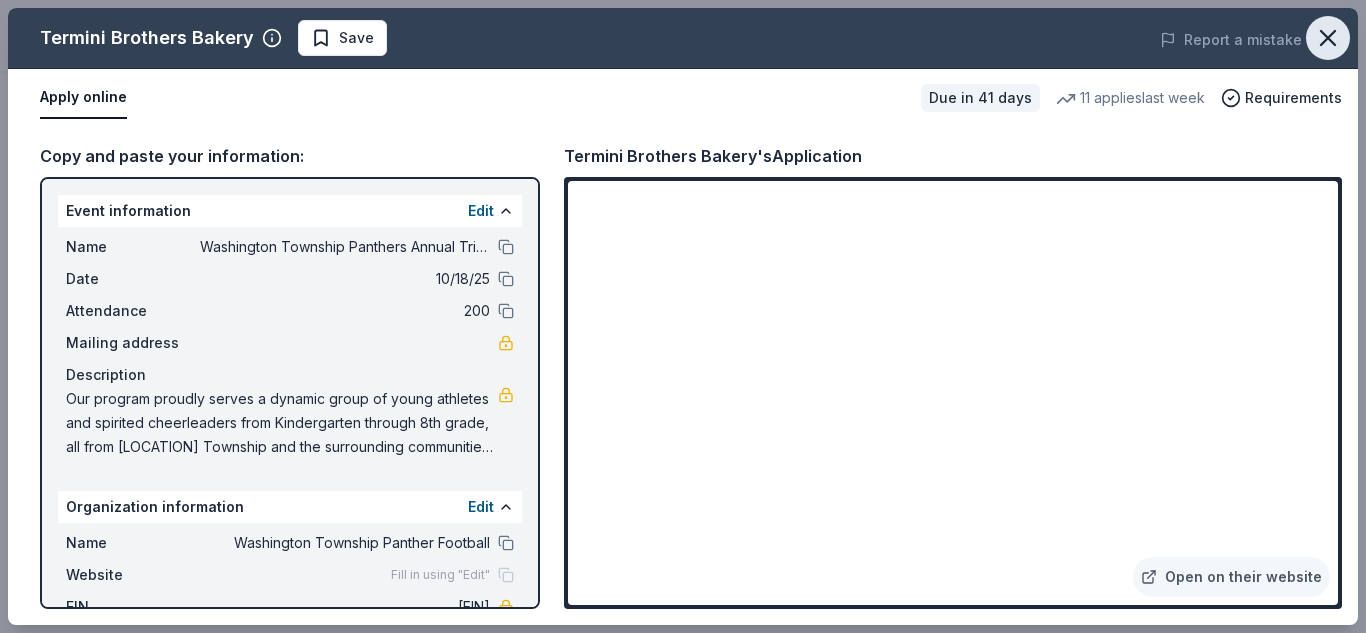 click 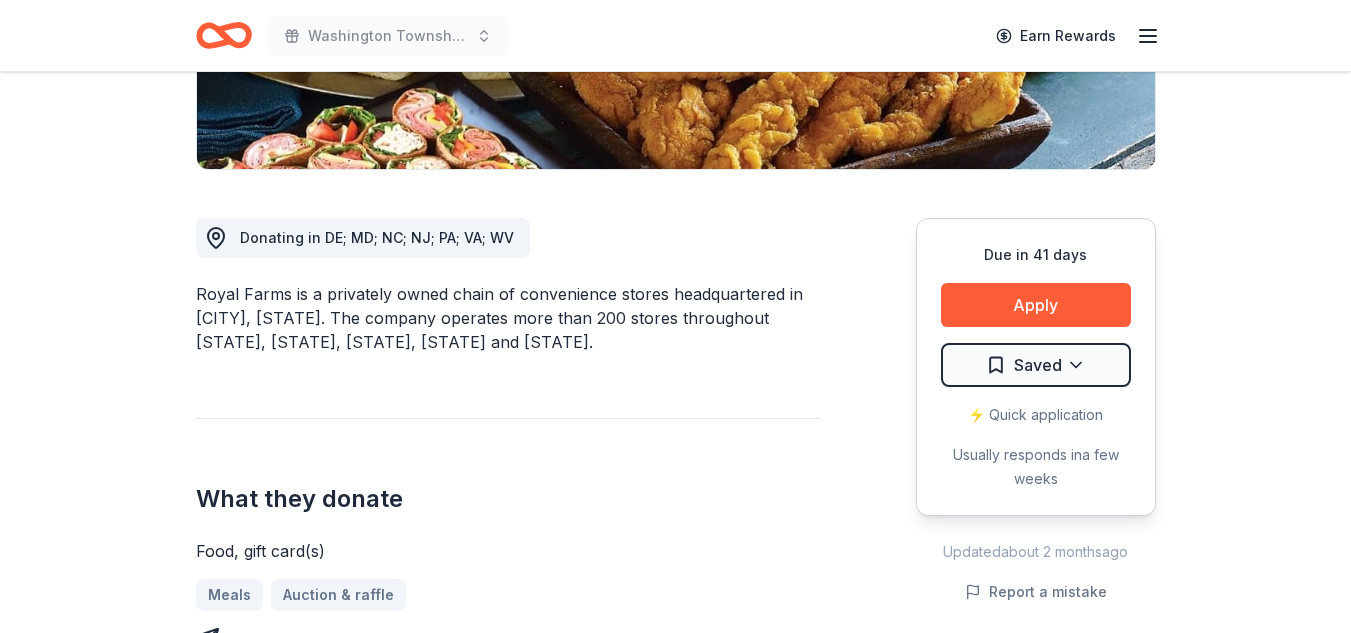 scroll, scrollTop: 418, scrollLeft: 0, axis: vertical 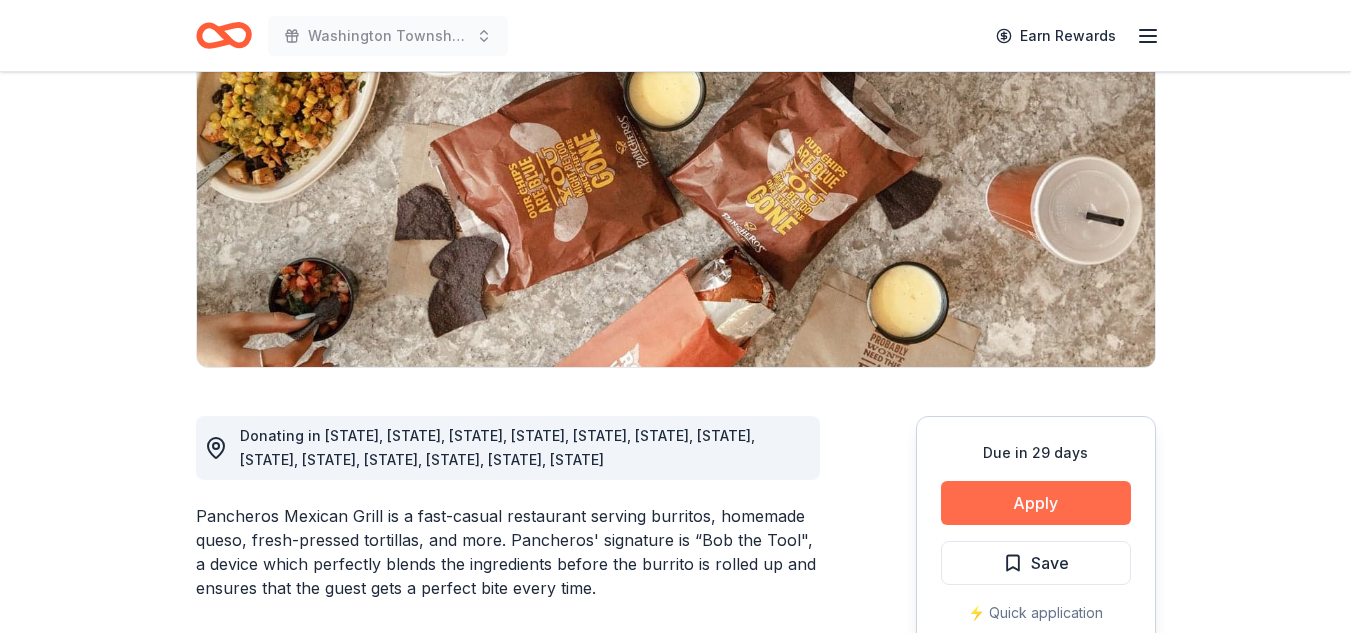 click on "Apply" at bounding box center (1036, 503) 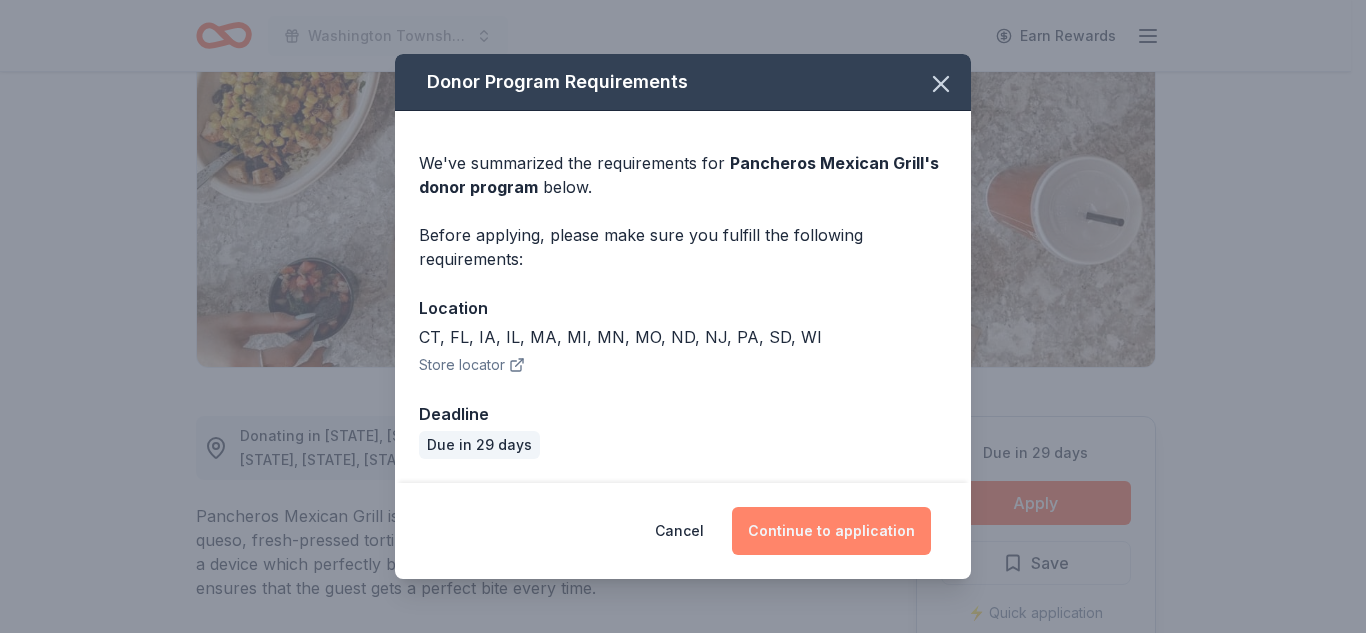 click on "Continue to application" at bounding box center [831, 531] 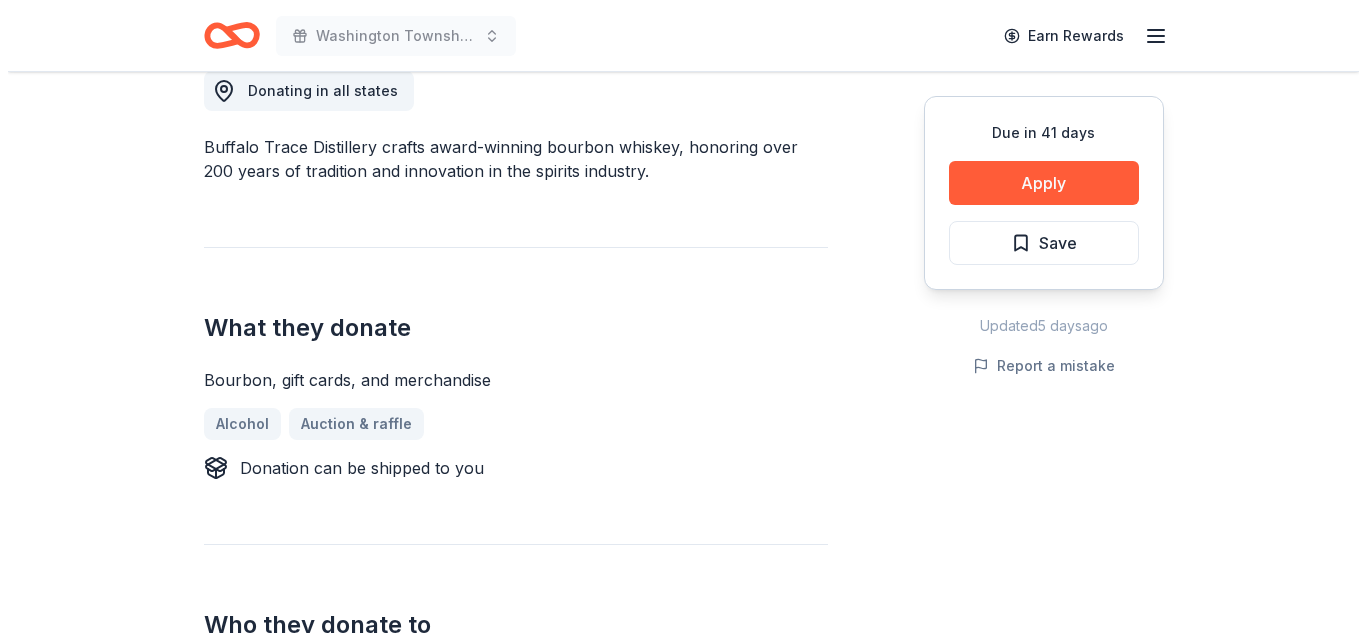scroll, scrollTop: 586, scrollLeft: 0, axis: vertical 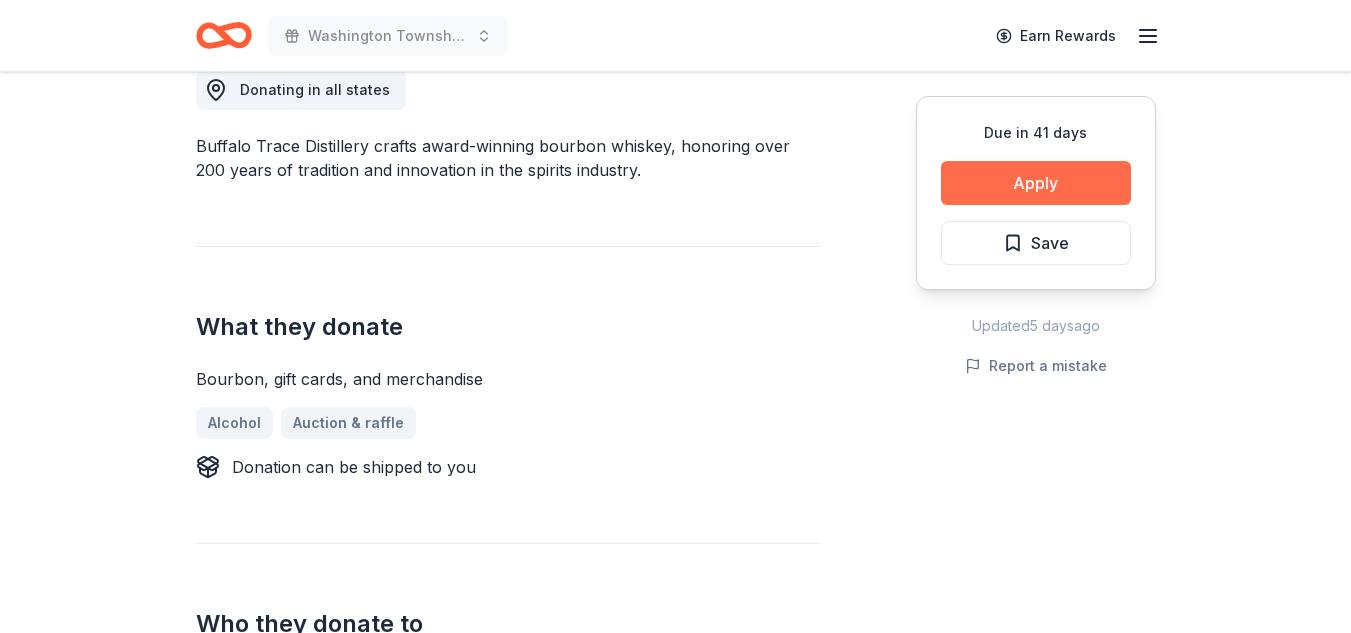 click on "Apply" at bounding box center (1036, 183) 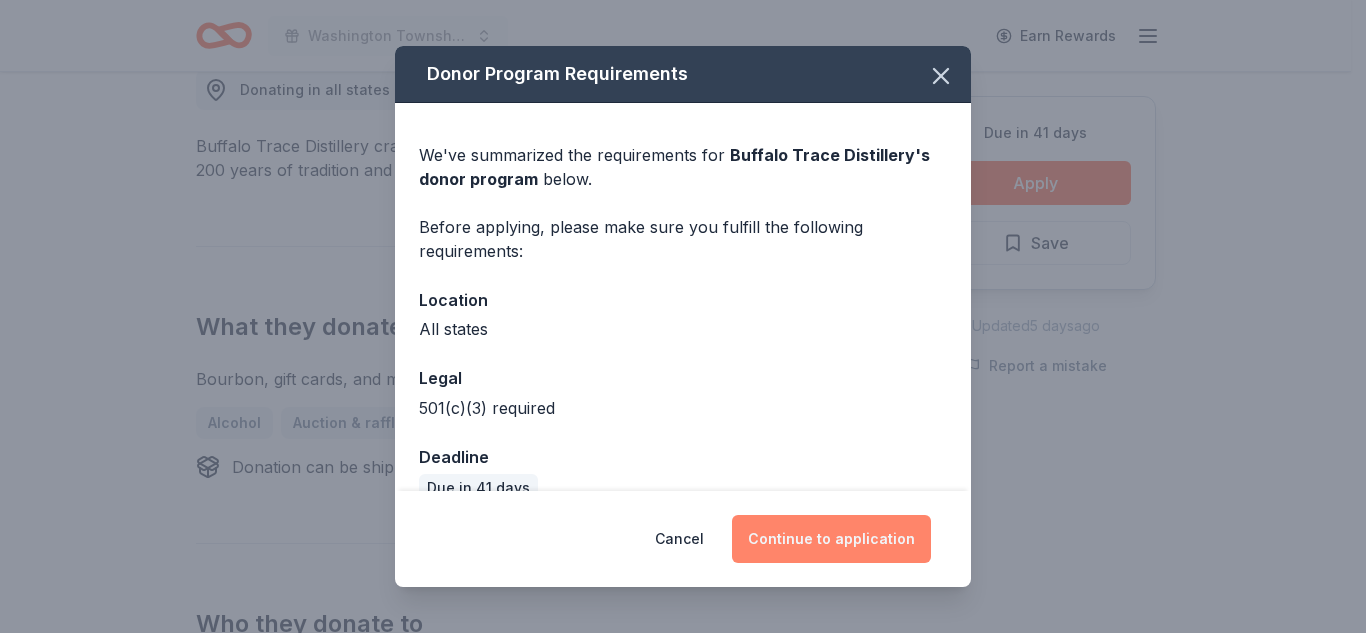 click on "Continue to application" at bounding box center (831, 539) 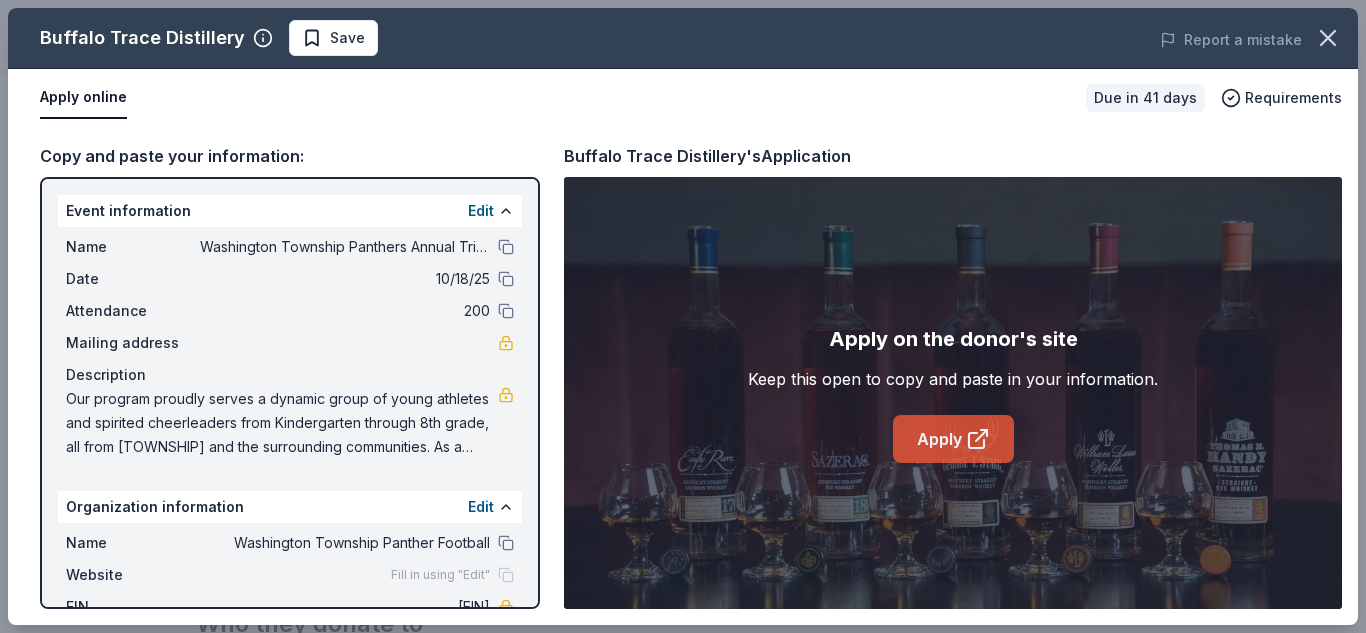 click on "Apply" at bounding box center [953, 439] 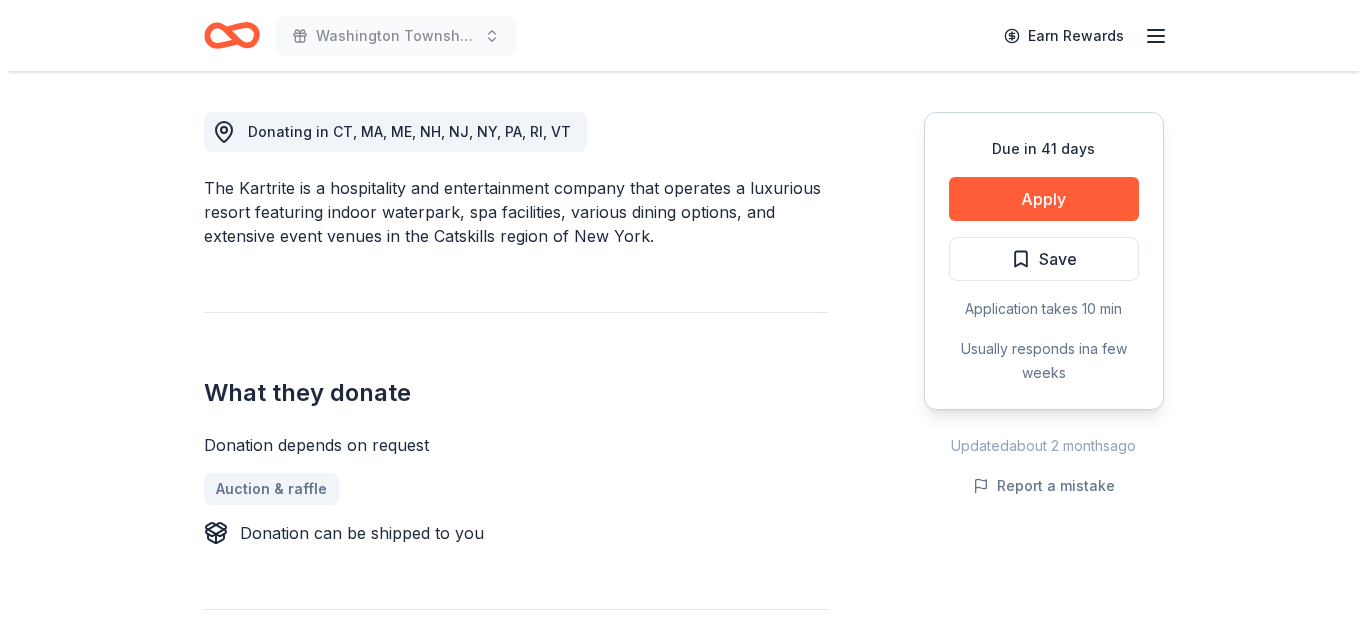 scroll, scrollTop: 547, scrollLeft: 0, axis: vertical 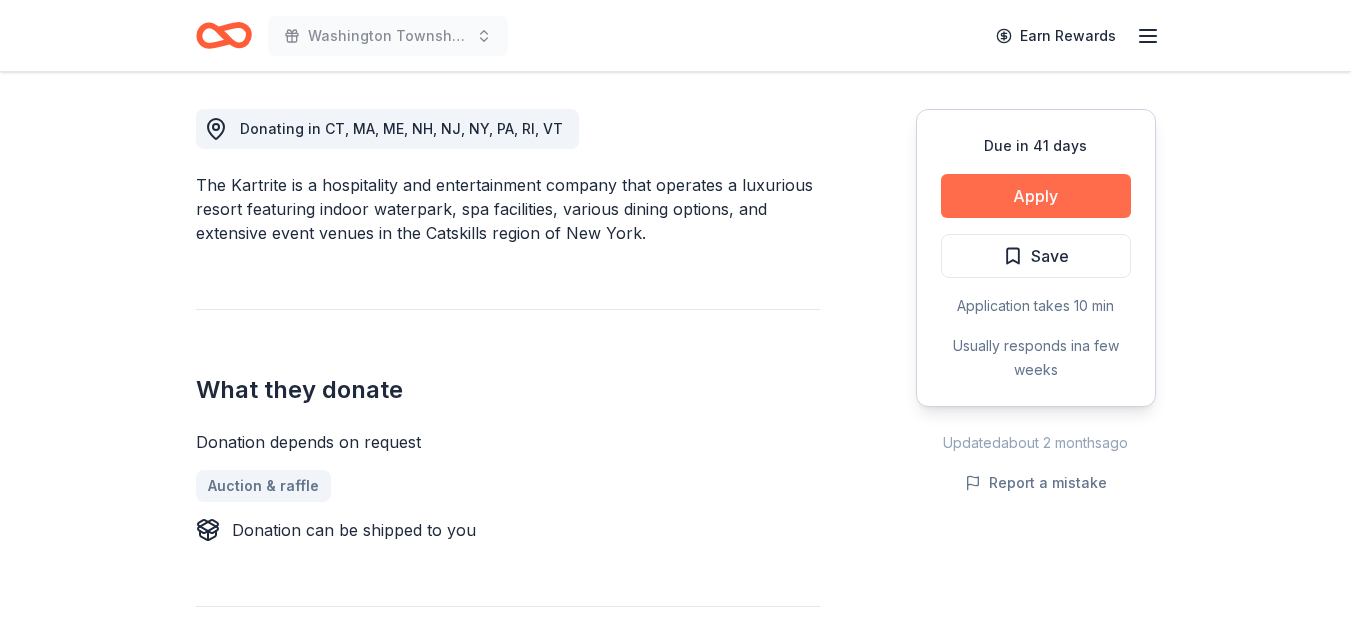 click on "Apply" at bounding box center (1036, 196) 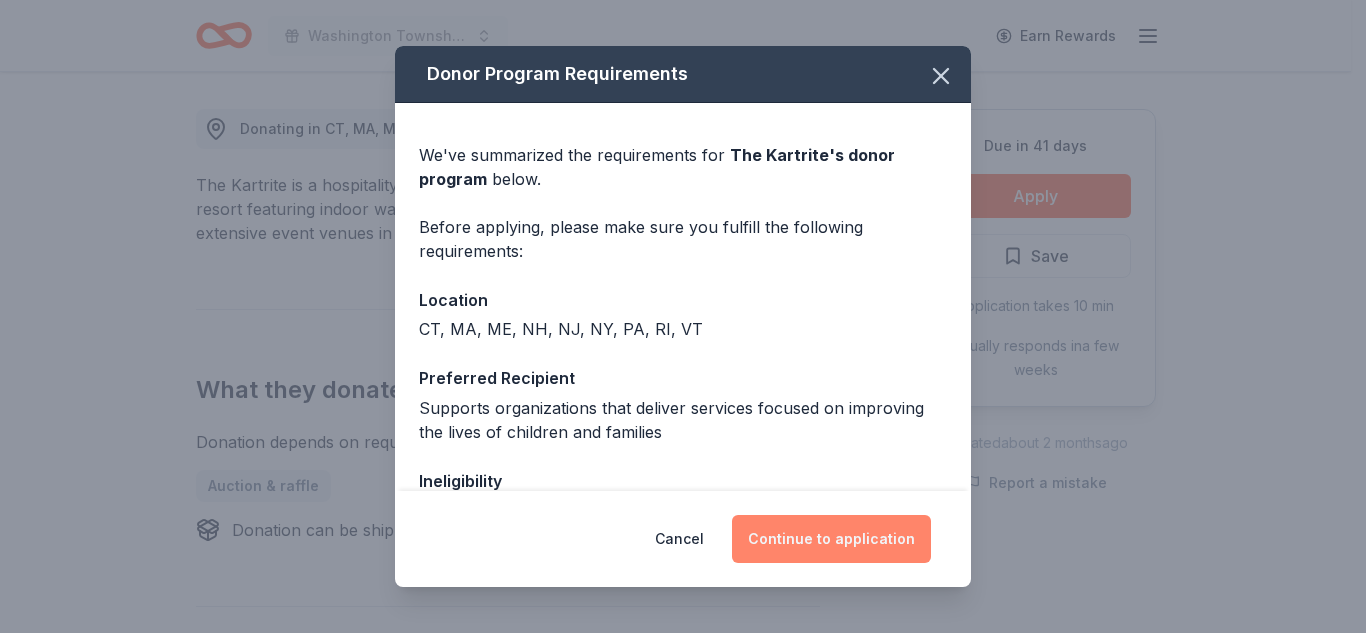 click on "Continue to application" at bounding box center [831, 539] 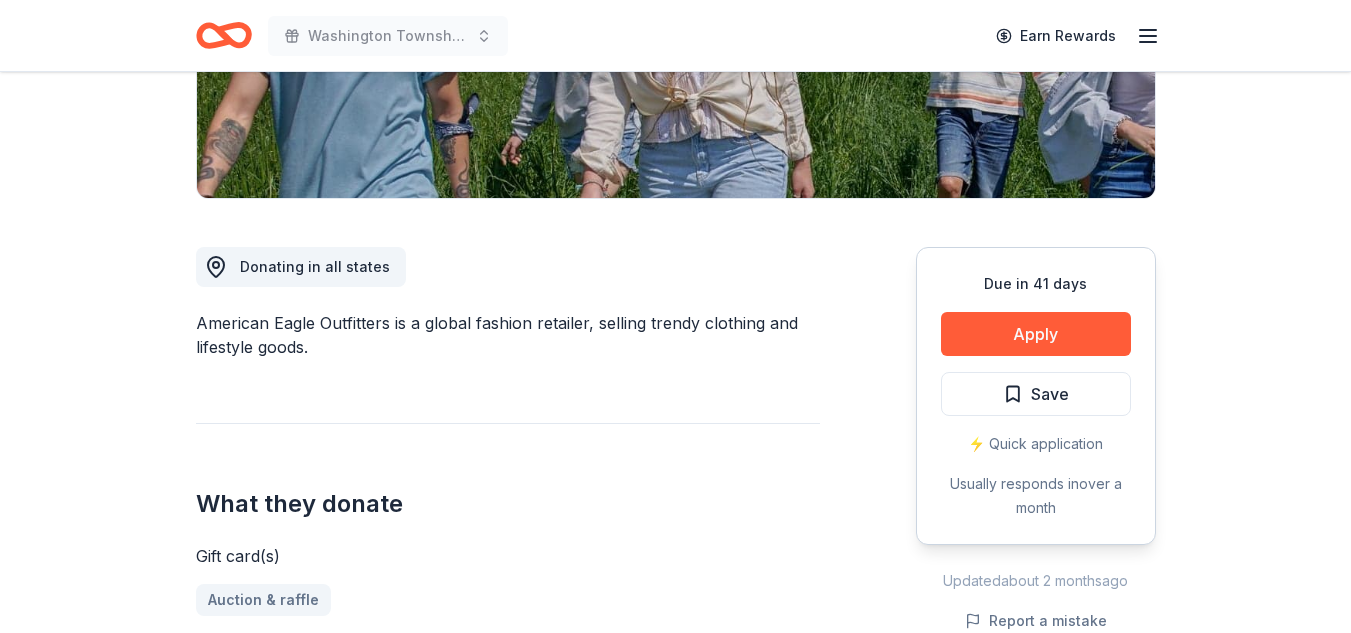 scroll, scrollTop: 411, scrollLeft: 0, axis: vertical 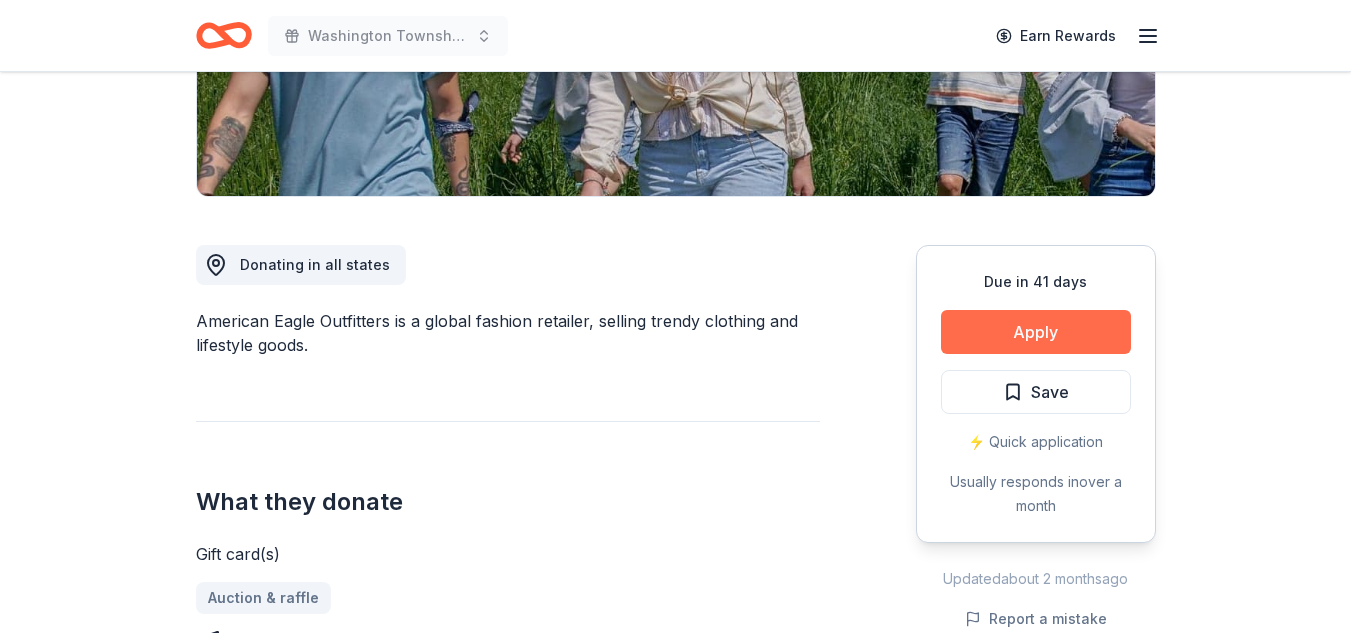 click on "Apply" at bounding box center [1036, 332] 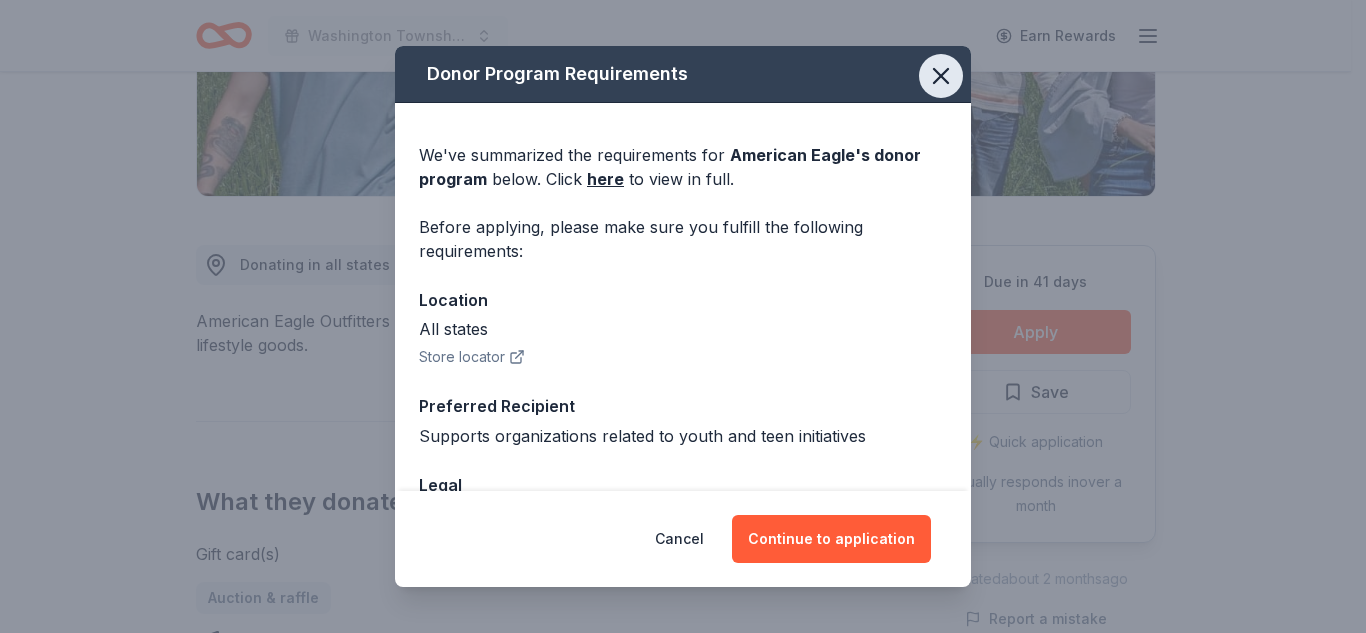 click 